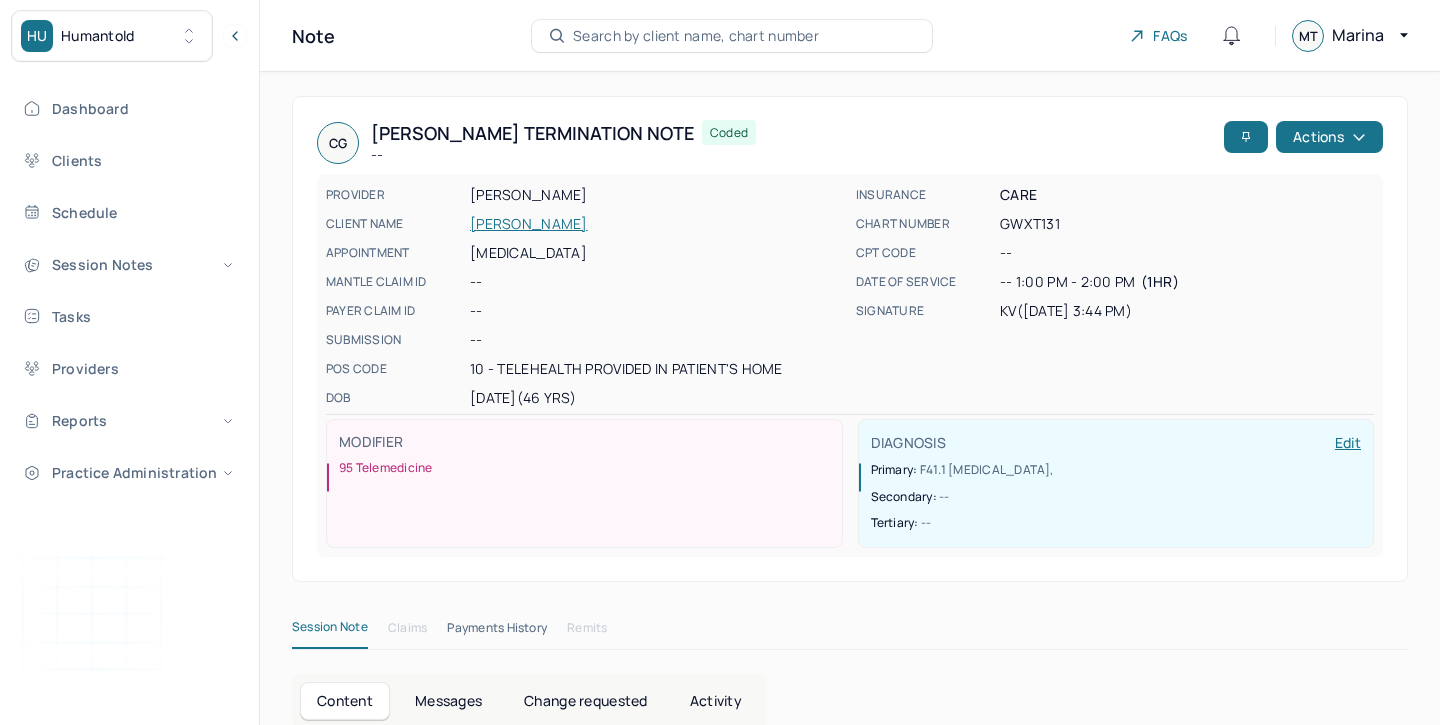 scroll, scrollTop: 0, scrollLeft: 0, axis: both 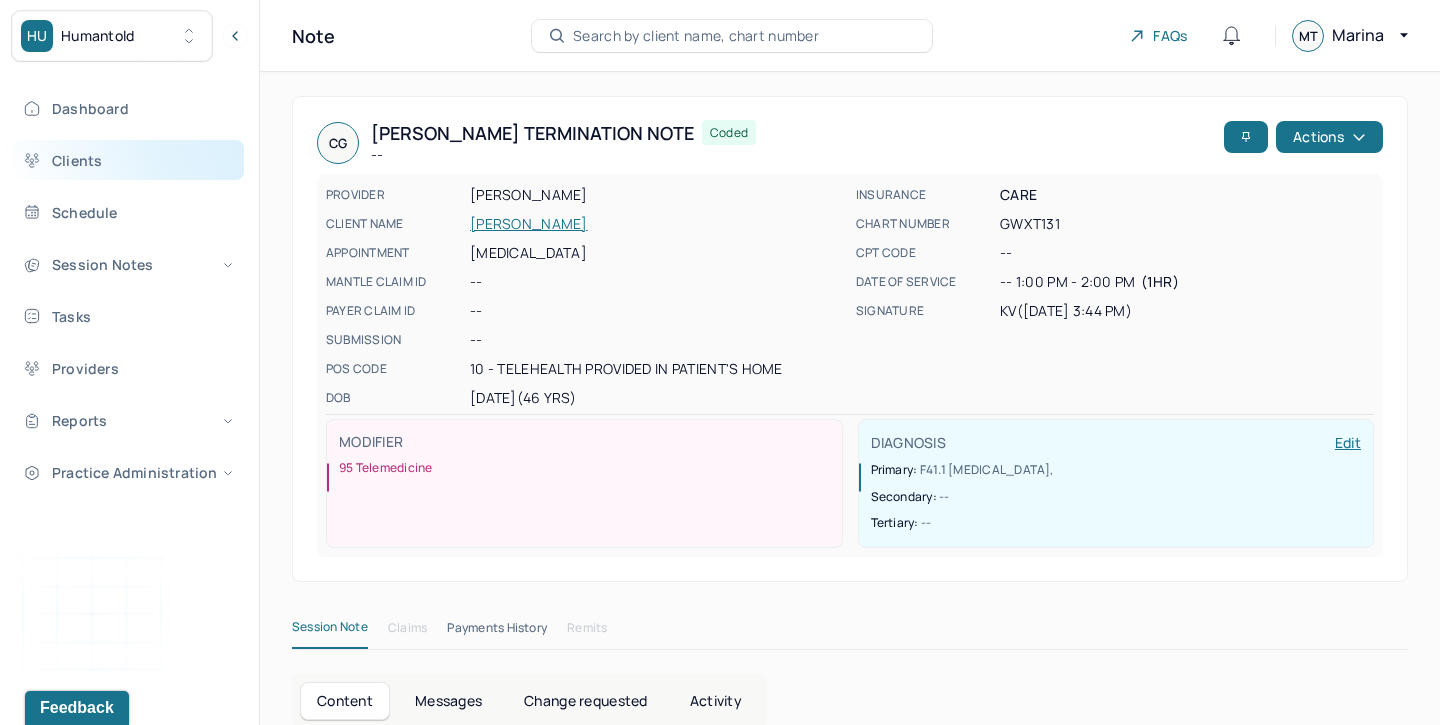 click on "Clients" at bounding box center (128, 160) 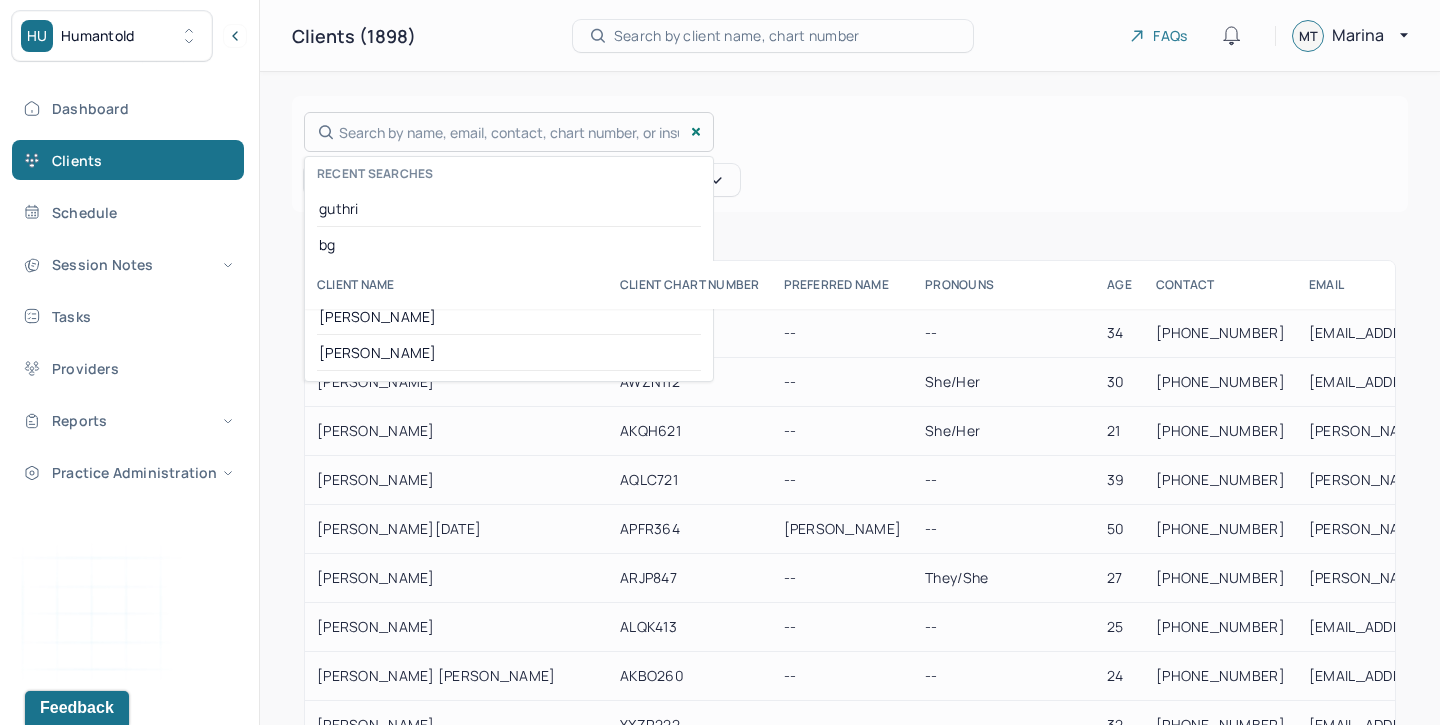 click on "Search by name, email, contact, chart number, or insurance id... Recent searches guthri bg ahmed haala john" at bounding box center [509, 132] 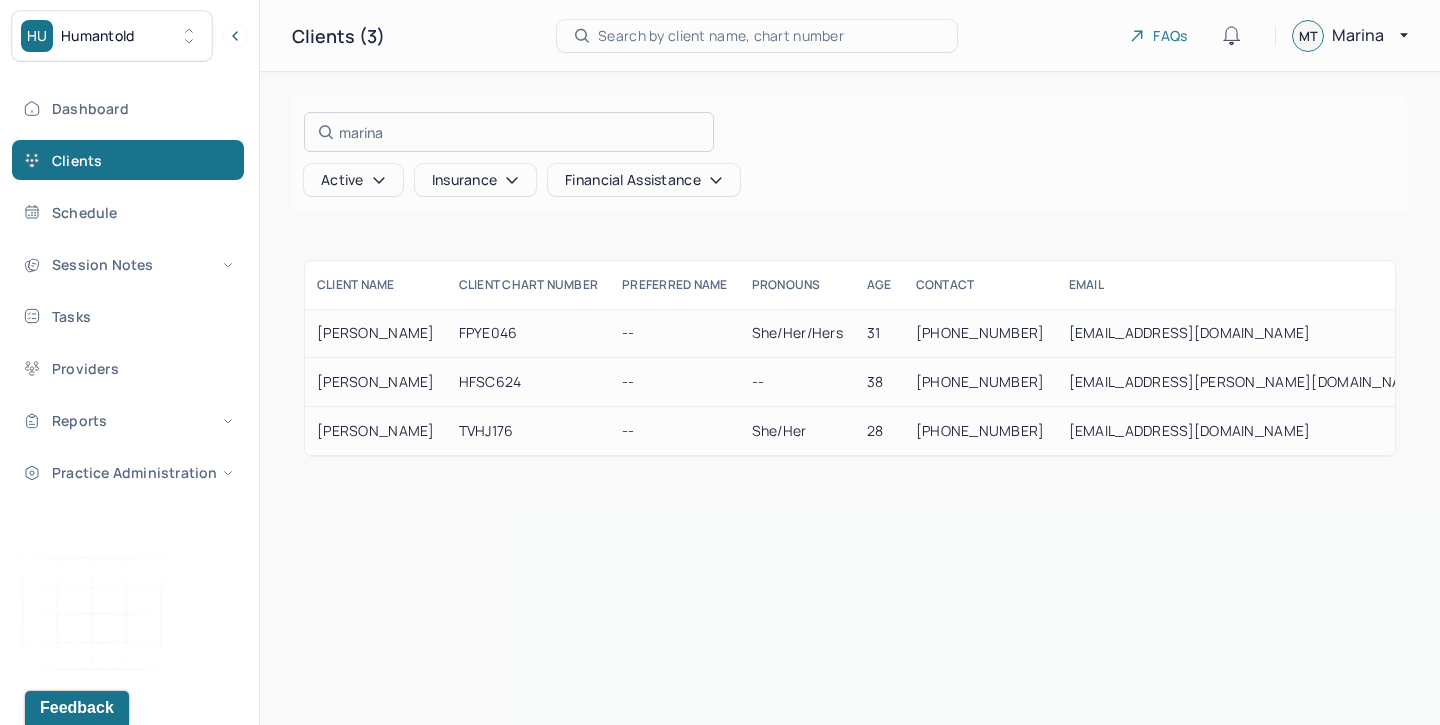 type on "marina" 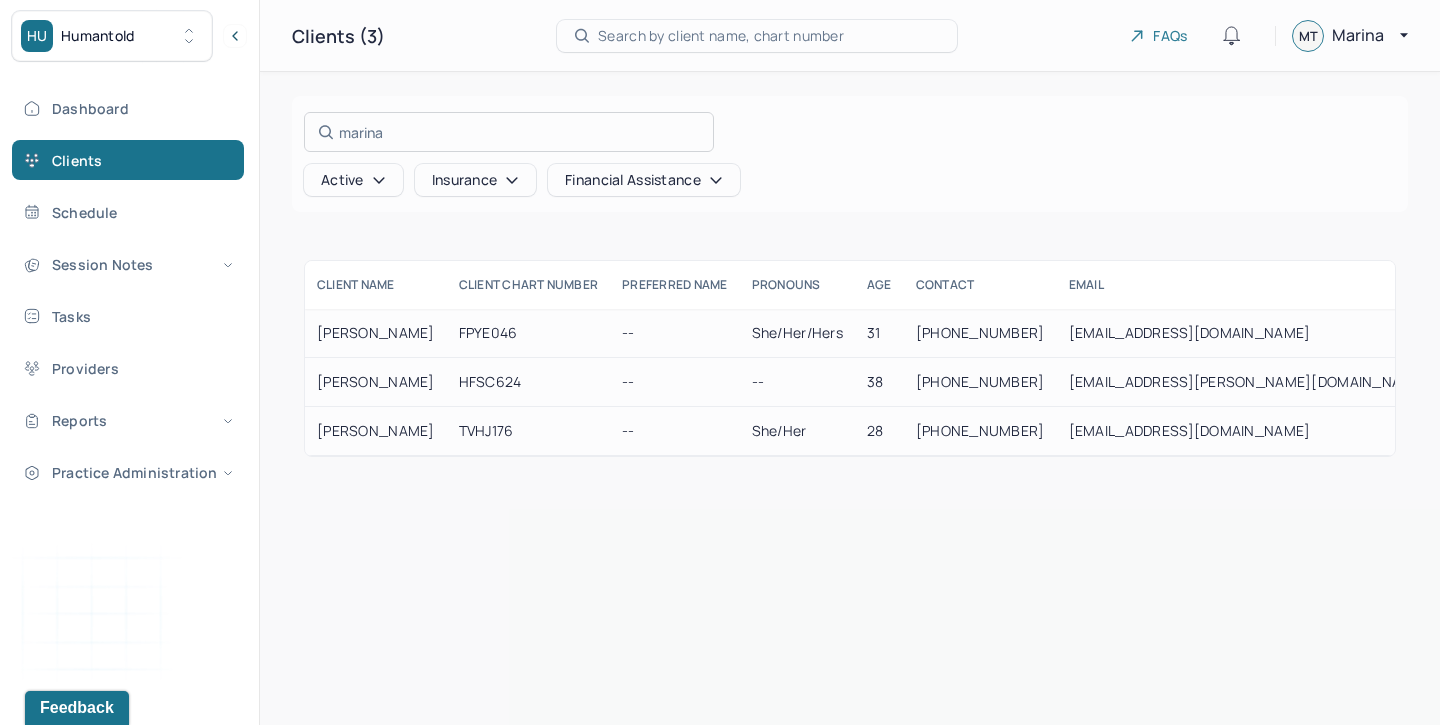 click at bounding box center (720, 362) 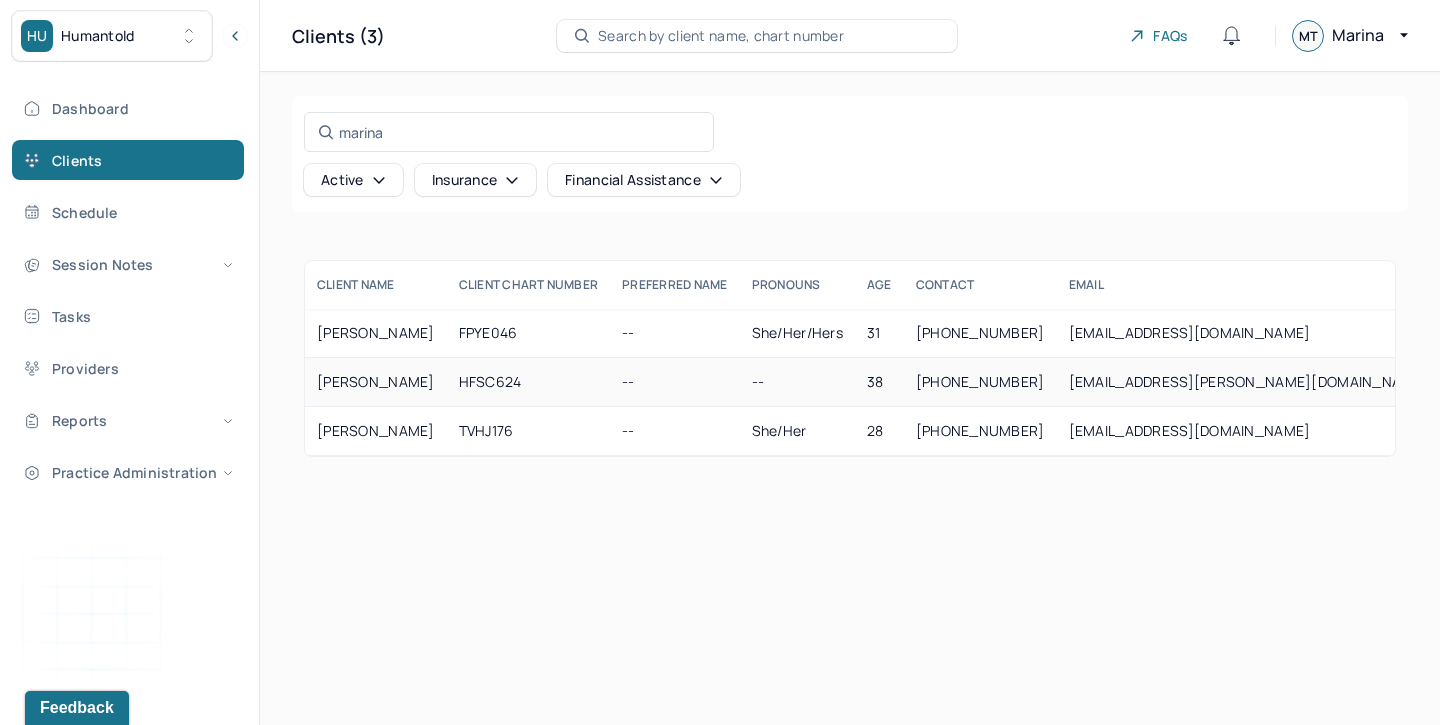 click on "HFSC624" at bounding box center (529, 382) 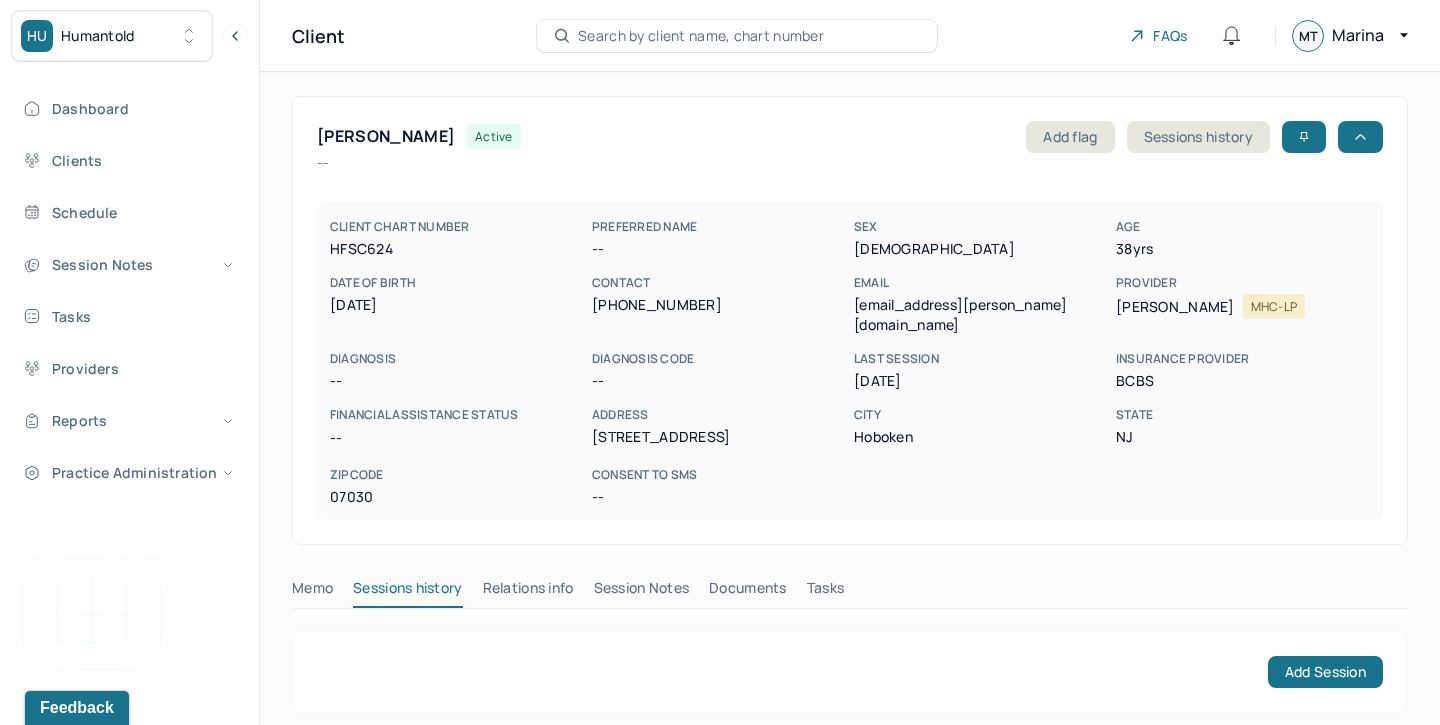 scroll, scrollTop: 135, scrollLeft: 0, axis: vertical 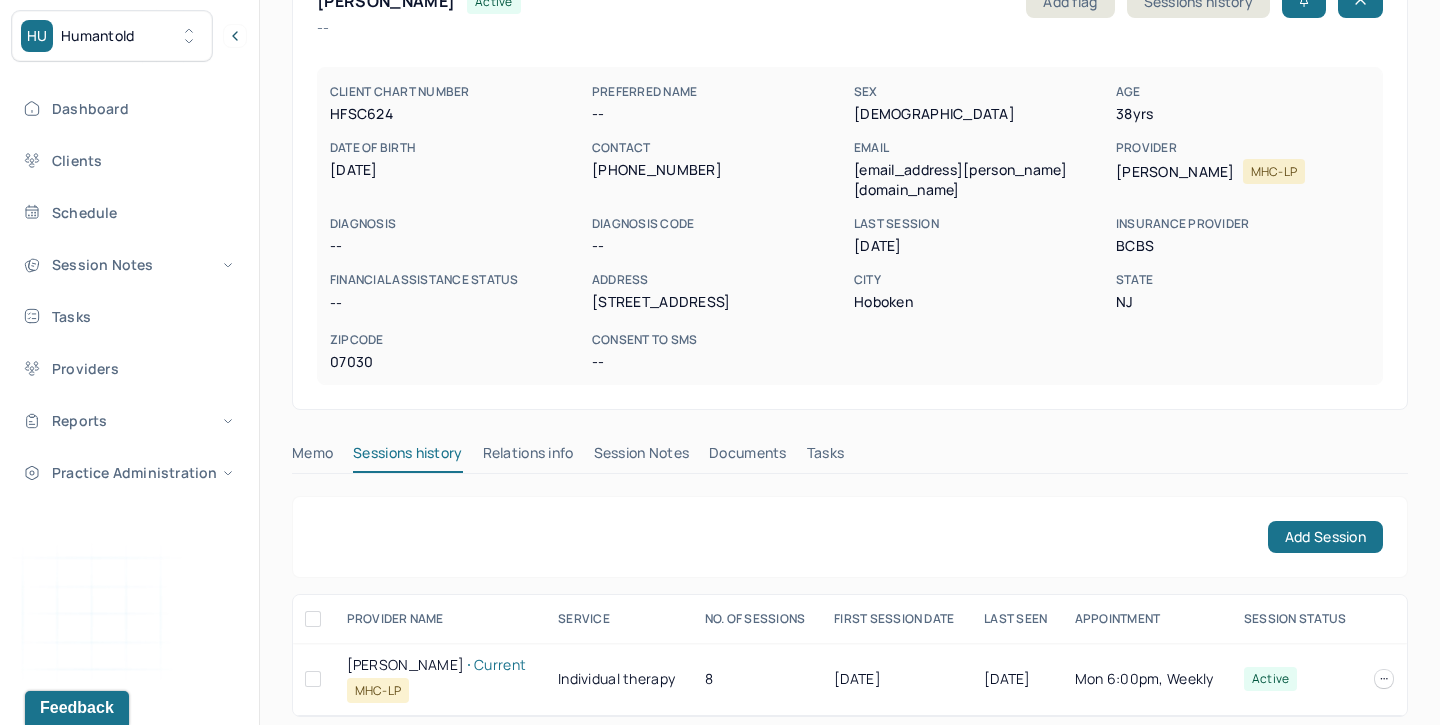 click on "Session Notes" at bounding box center (642, 457) 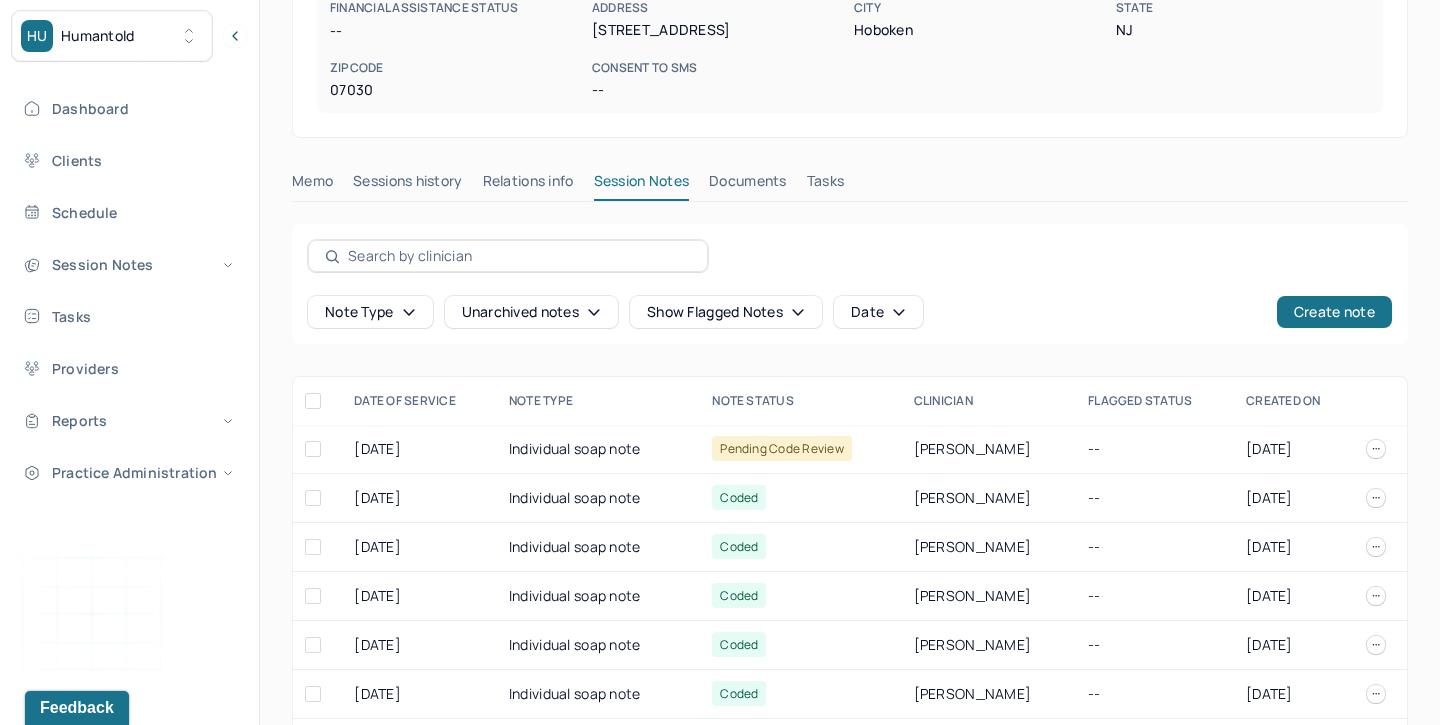 scroll, scrollTop: 413, scrollLeft: 0, axis: vertical 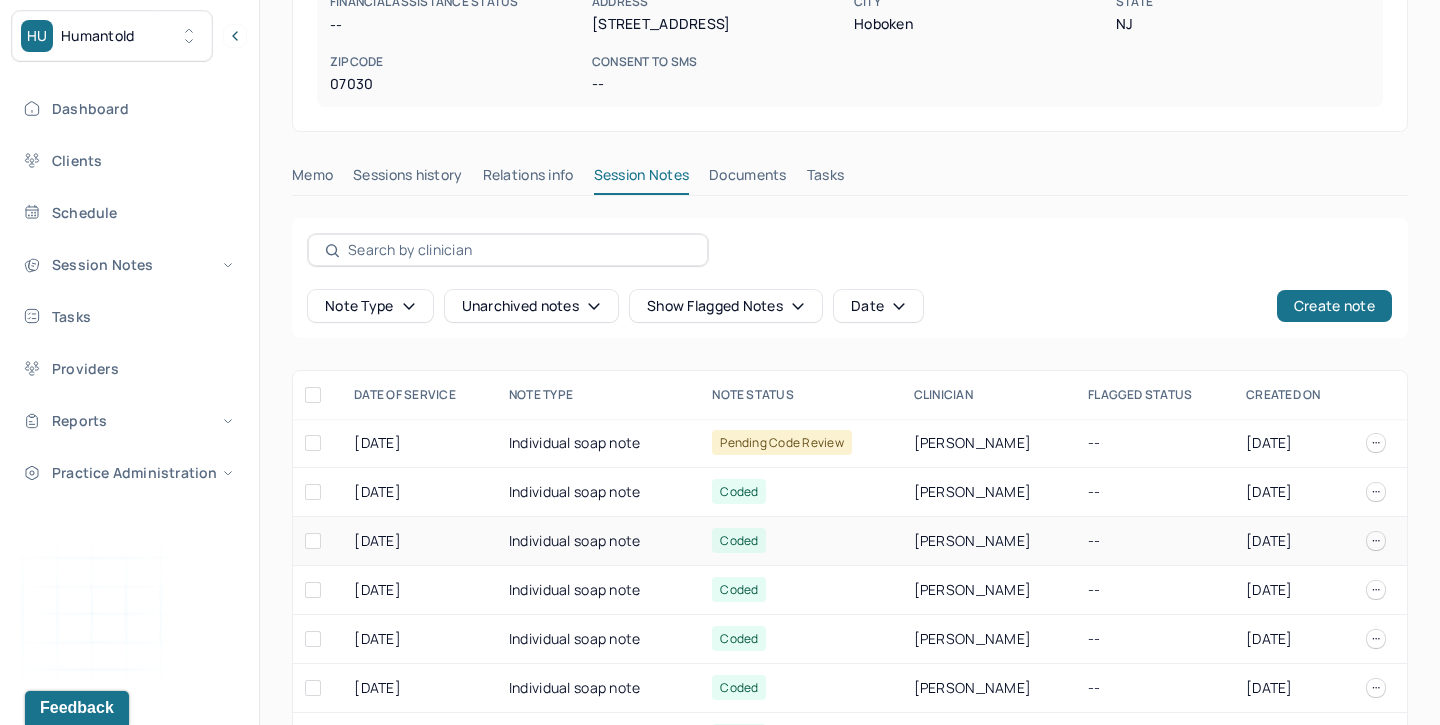 click on "Individual soap note" at bounding box center [598, 541] 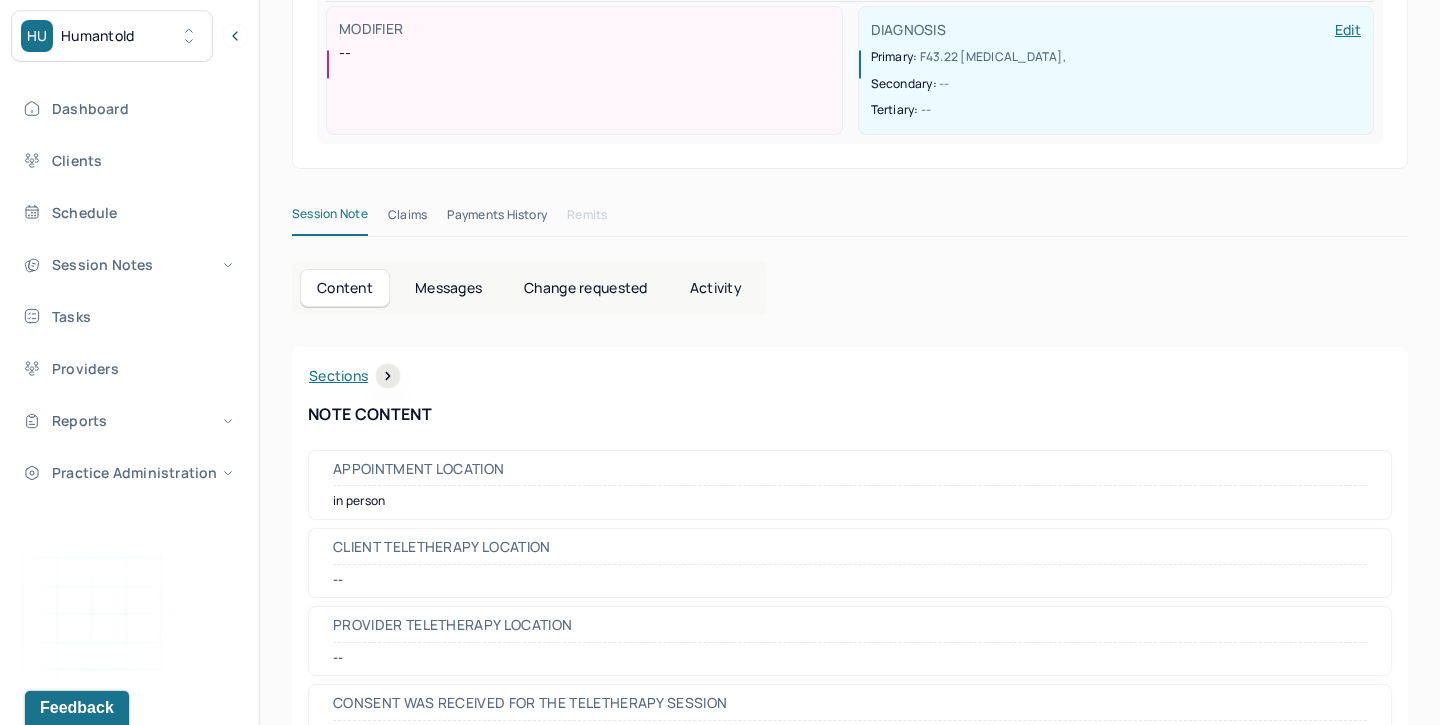scroll, scrollTop: 0, scrollLeft: 0, axis: both 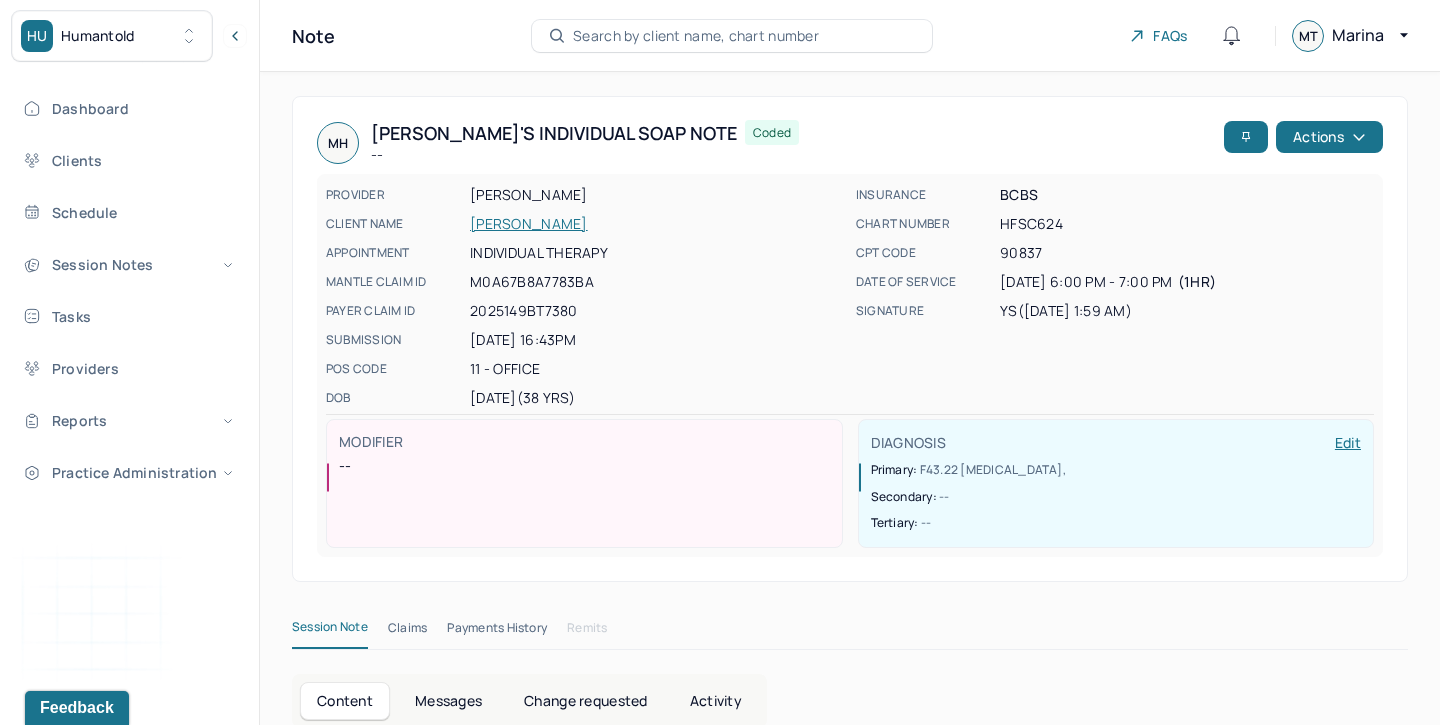 click on "[PERSON_NAME]" at bounding box center [657, 224] 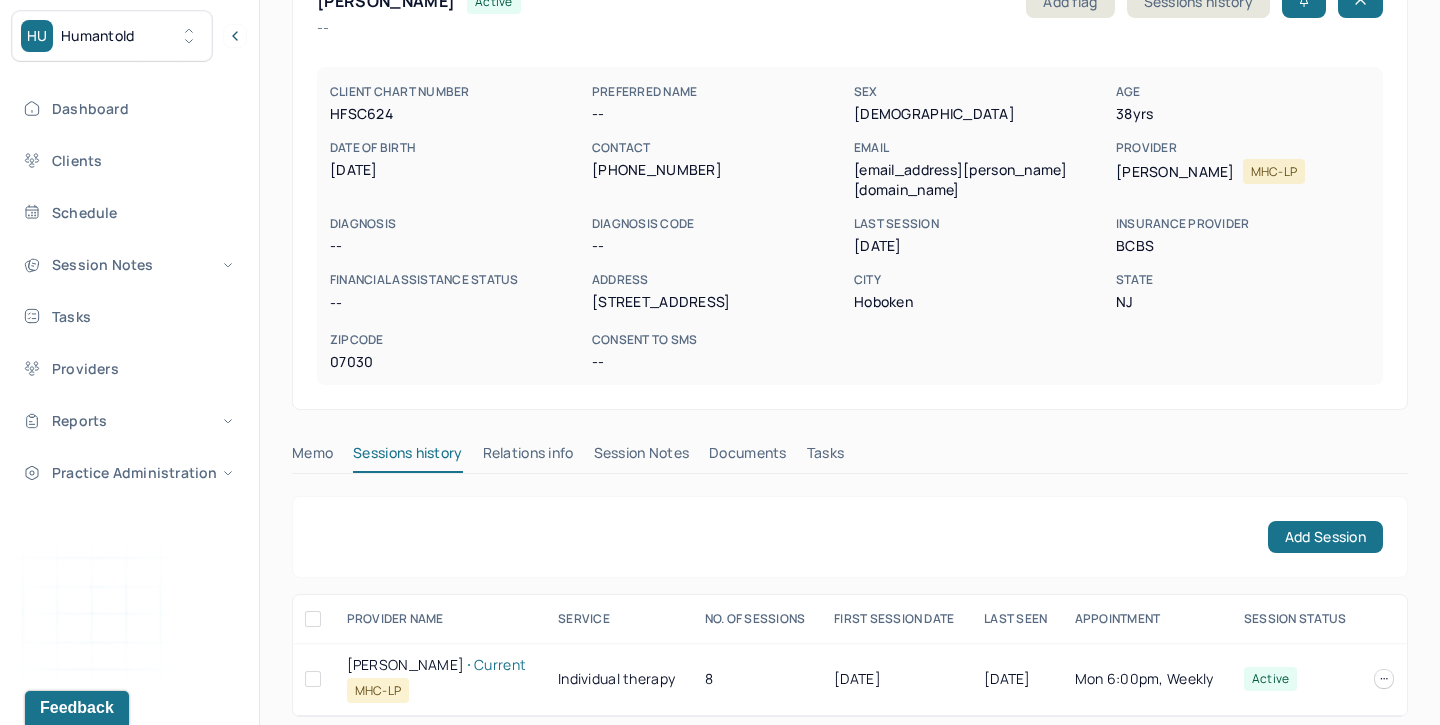 scroll, scrollTop: 135, scrollLeft: 0, axis: vertical 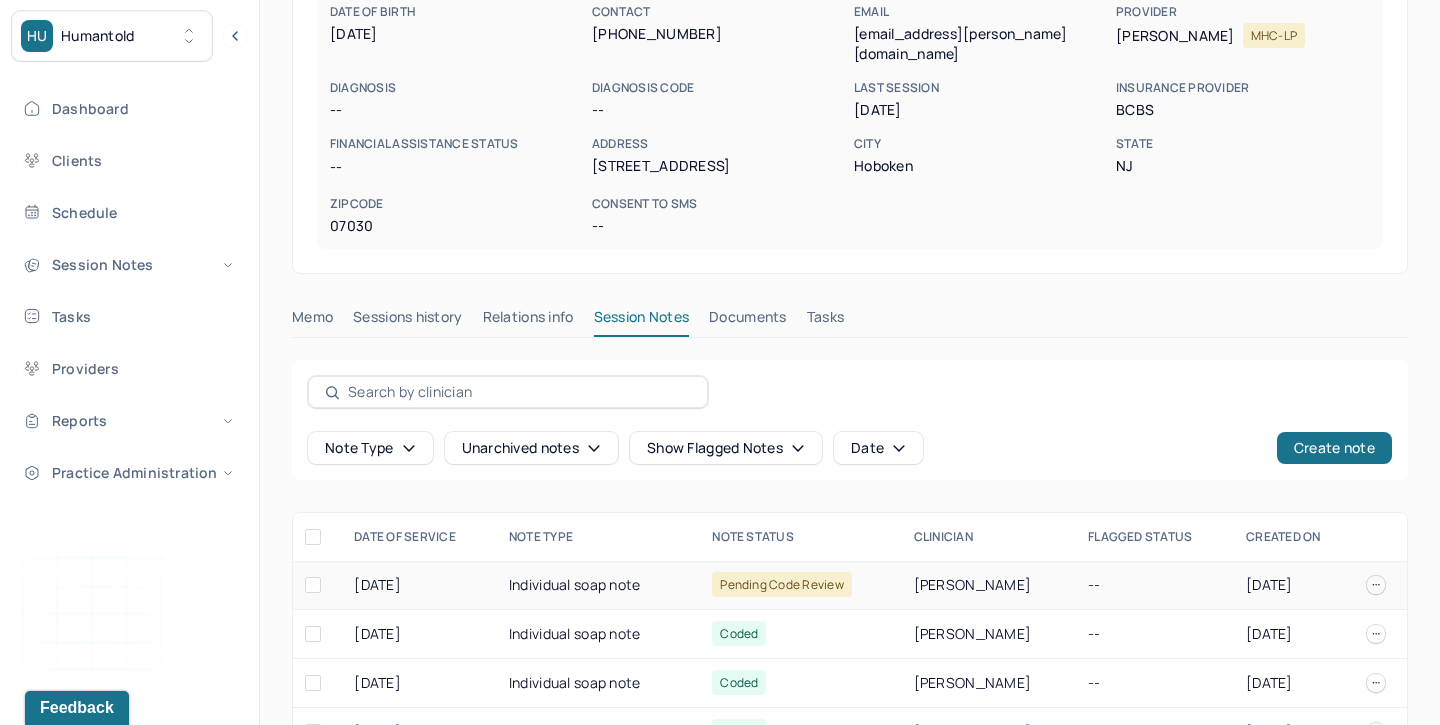 click on "Individual soap note" at bounding box center [598, 585] 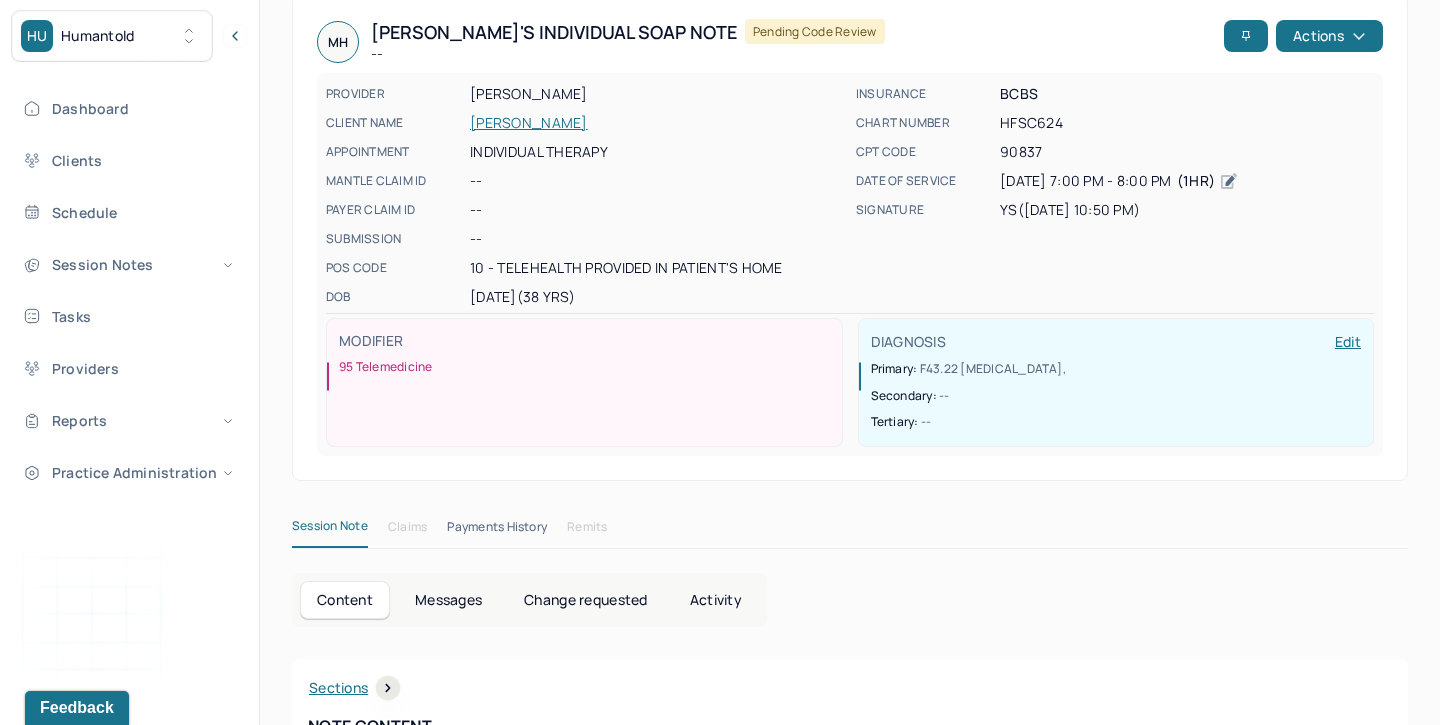 scroll, scrollTop: 98, scrollLeft: 0, axis: vertical 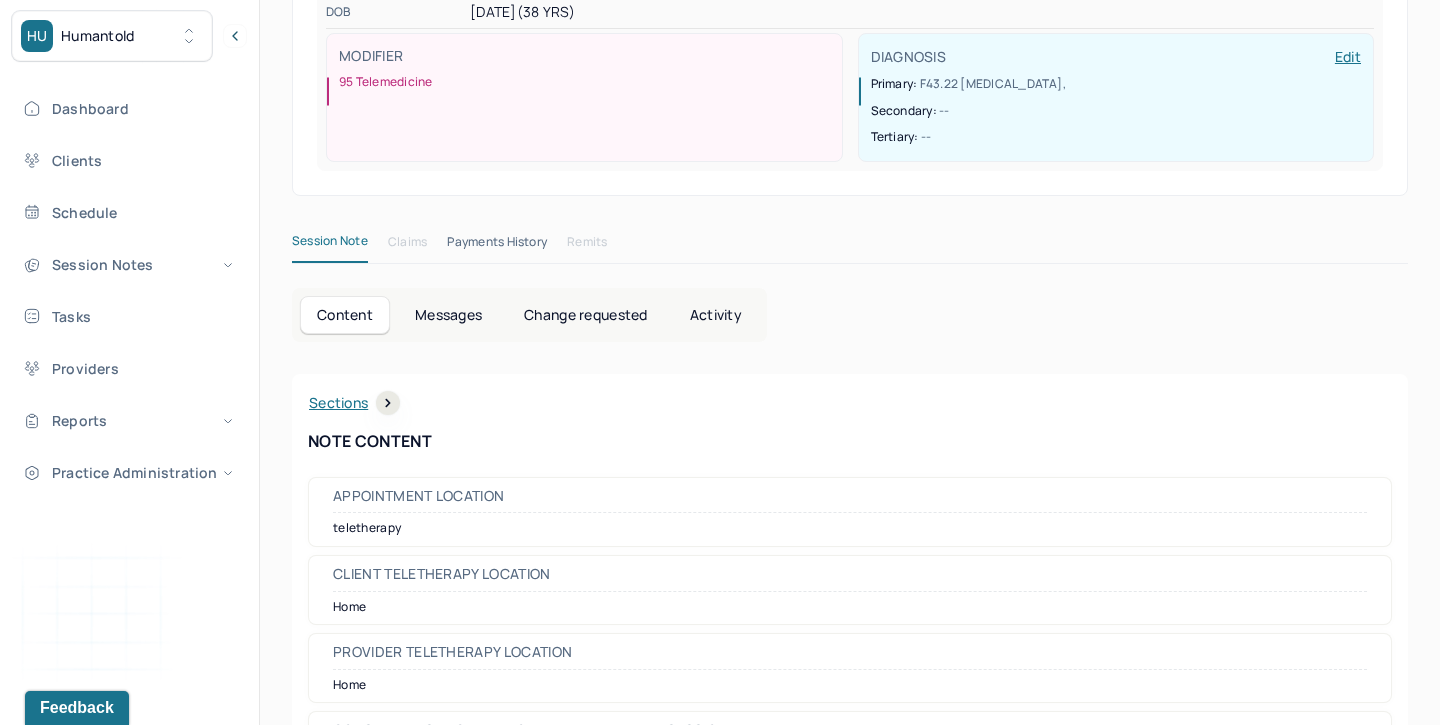 click on "Change requested" at bounding box center (585, 315) 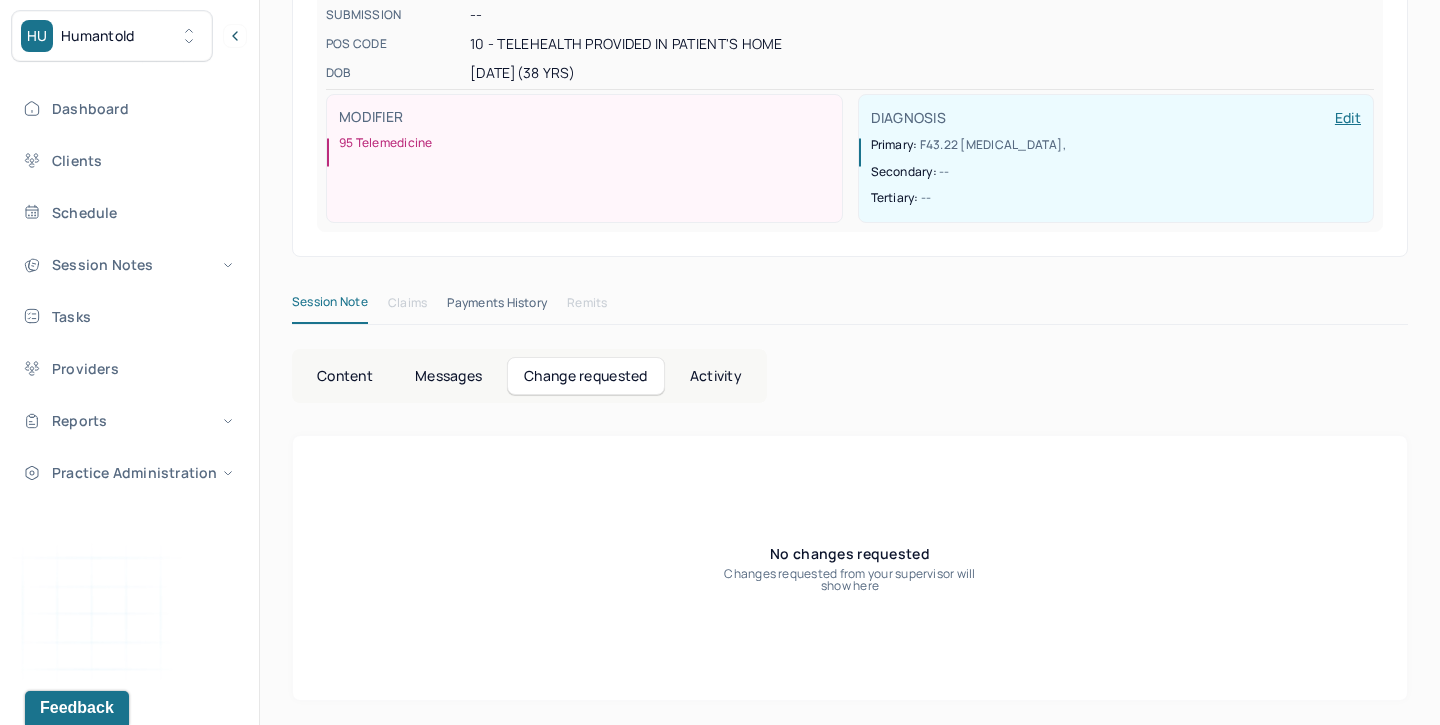 scroll, scrollTop: 327, scrollLeft: 0, axis: vertical 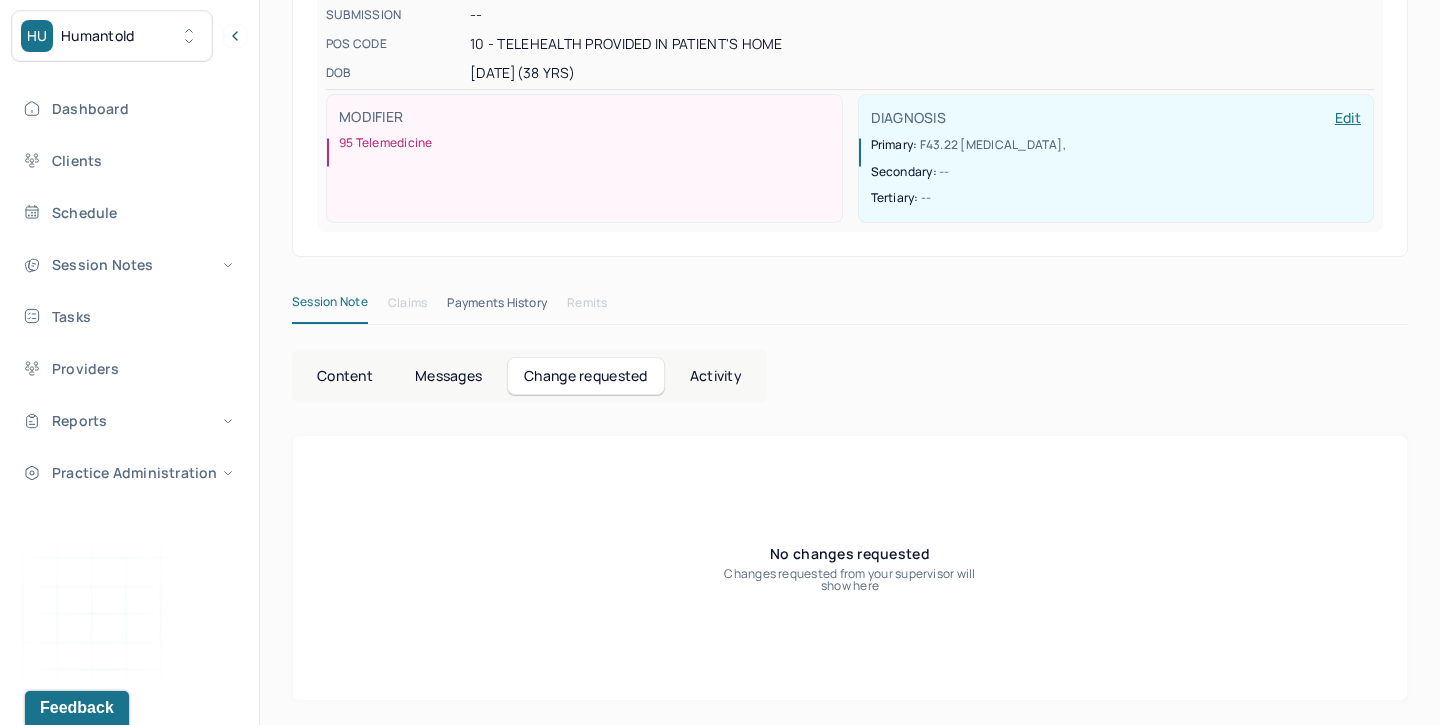 click on "Content" at bounding box center (345, 376) 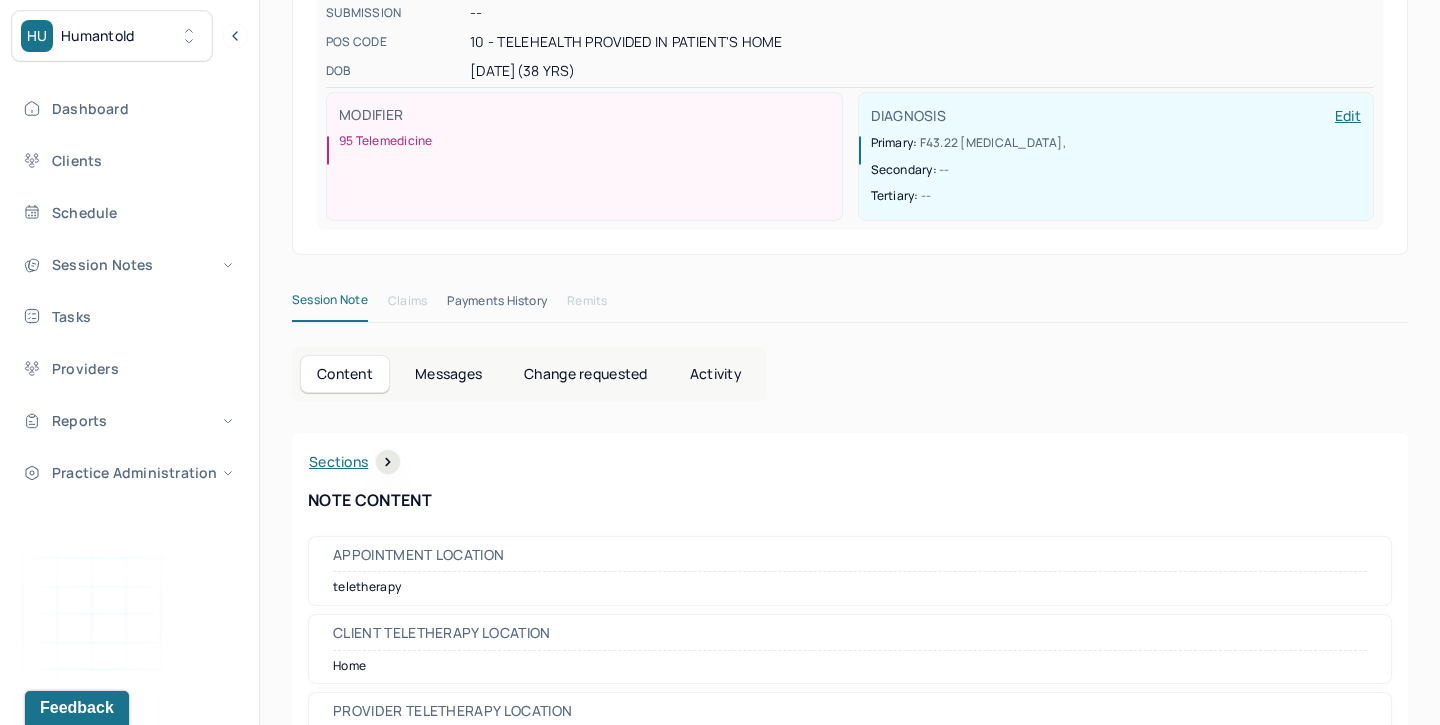 click on "Activity" at bounding box center (716, 374) 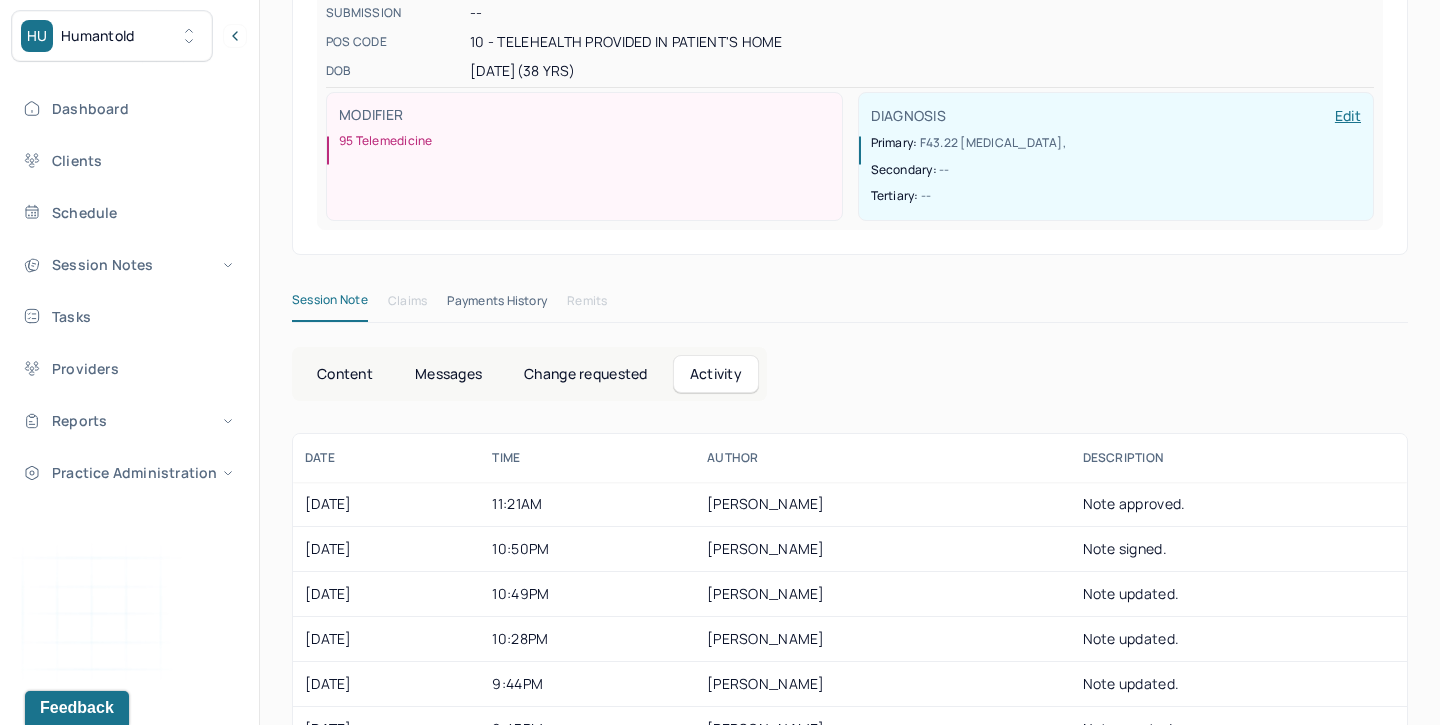 scroll, scrollTop: 381, scrollLeft: 0, axis: vertical 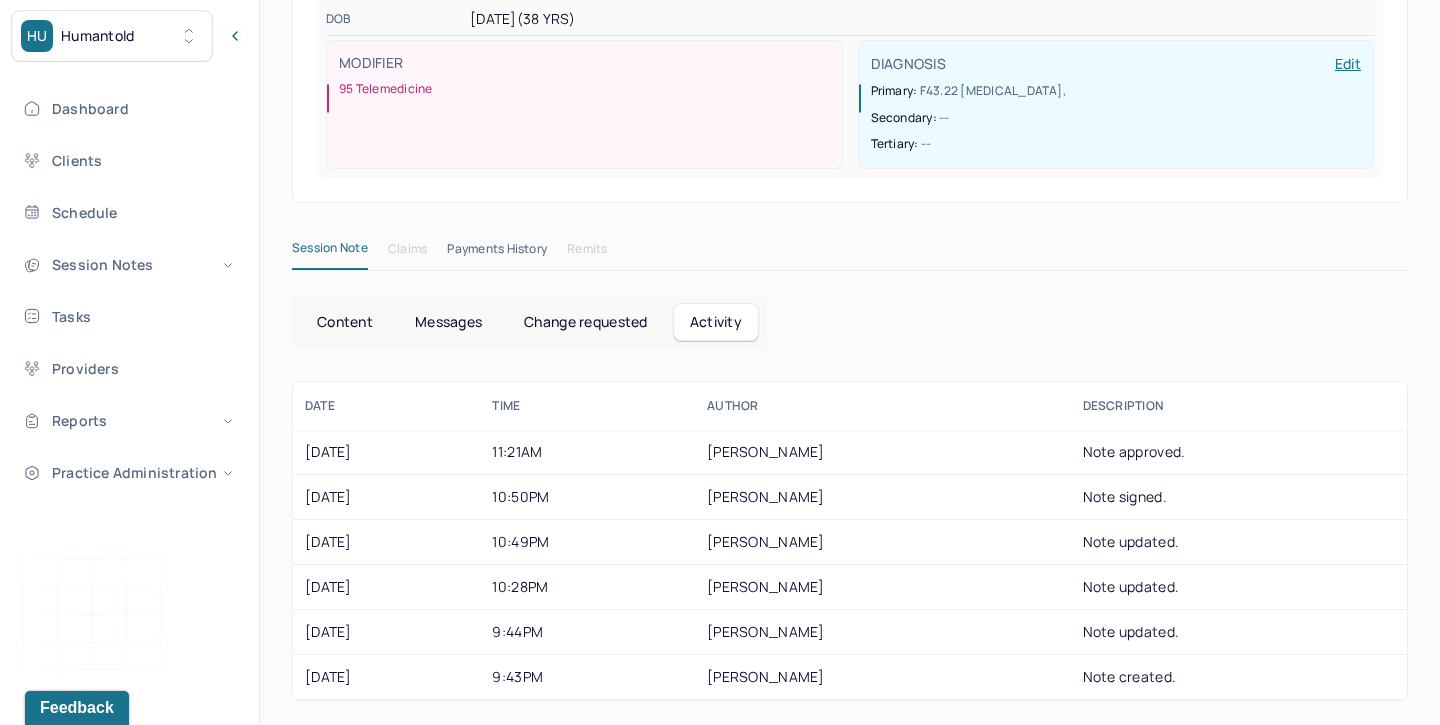 click on "Content" at bounding box center [345, 322] 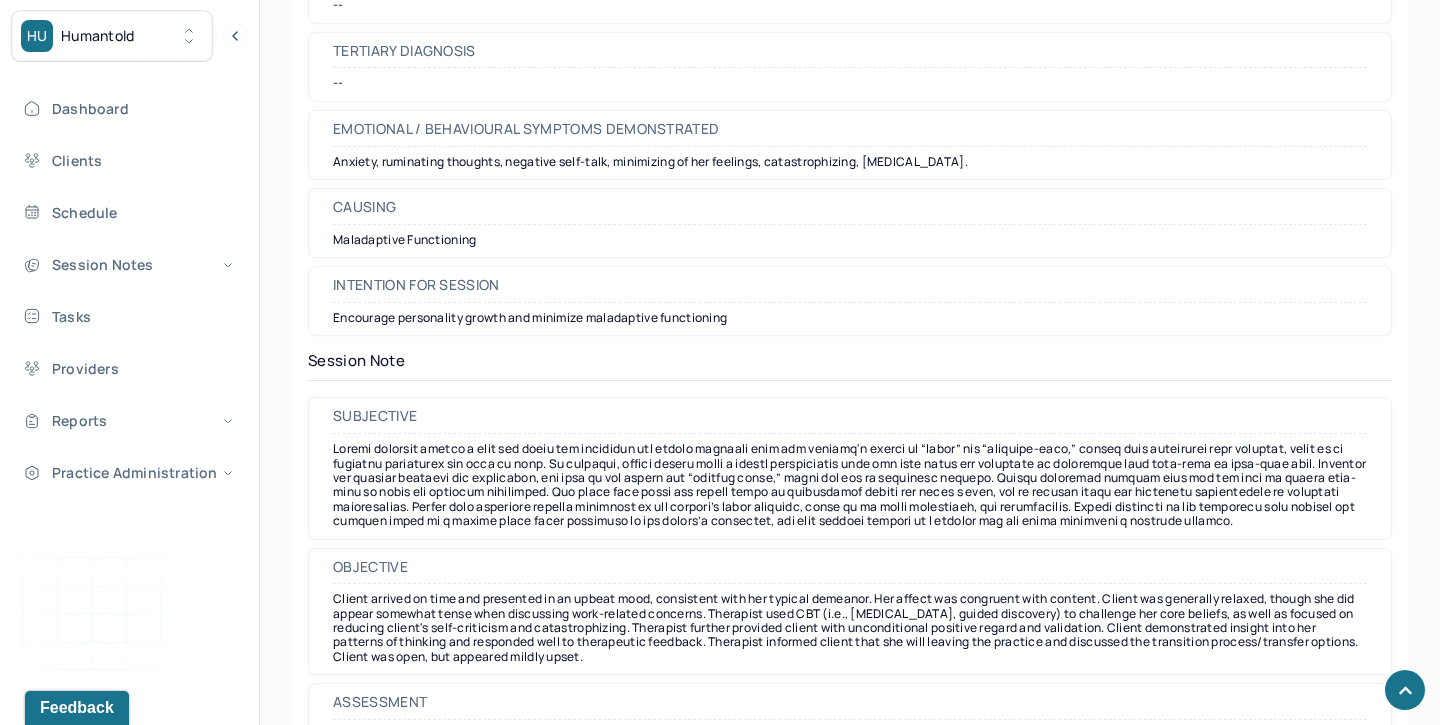 scroll, scrollTop: 1414, scrollLeft: 0, axis: vertical 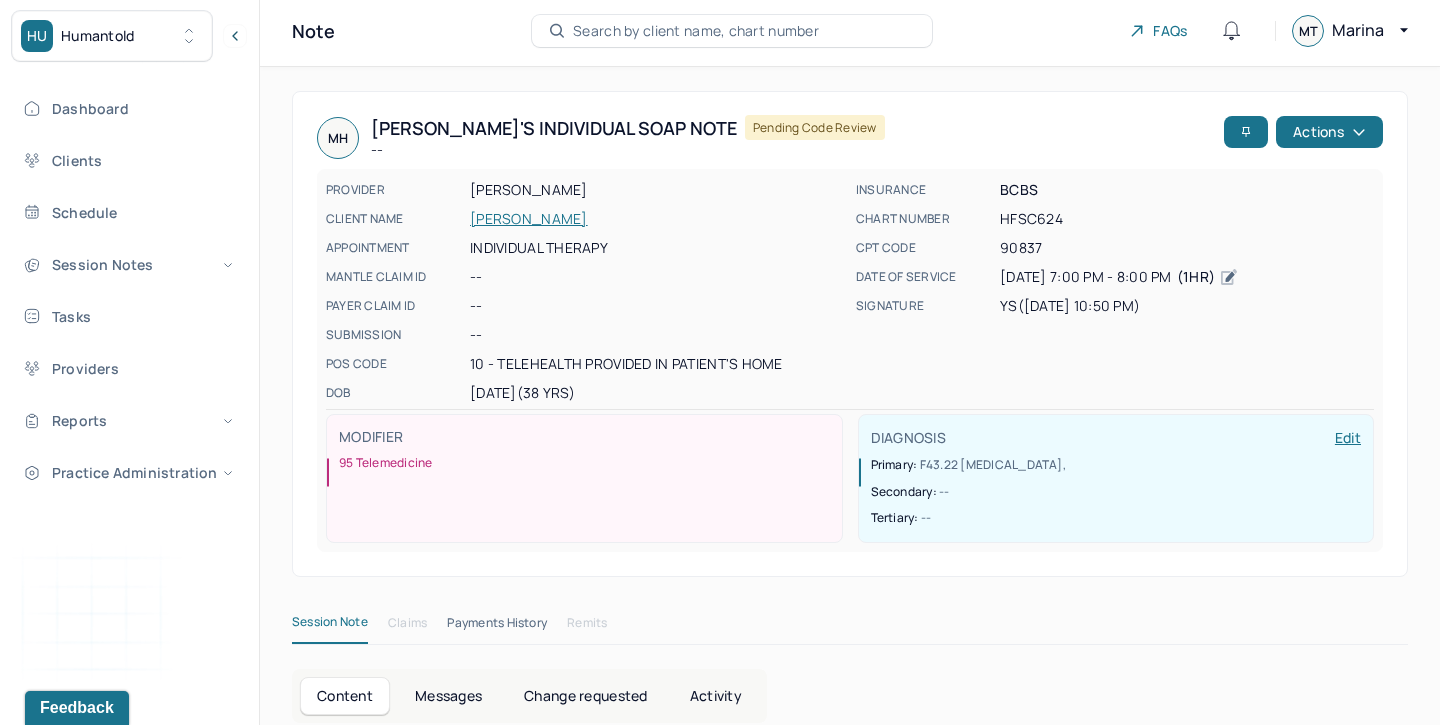 click on "[PERSON_NAME]" at bounding box center [657, 219] 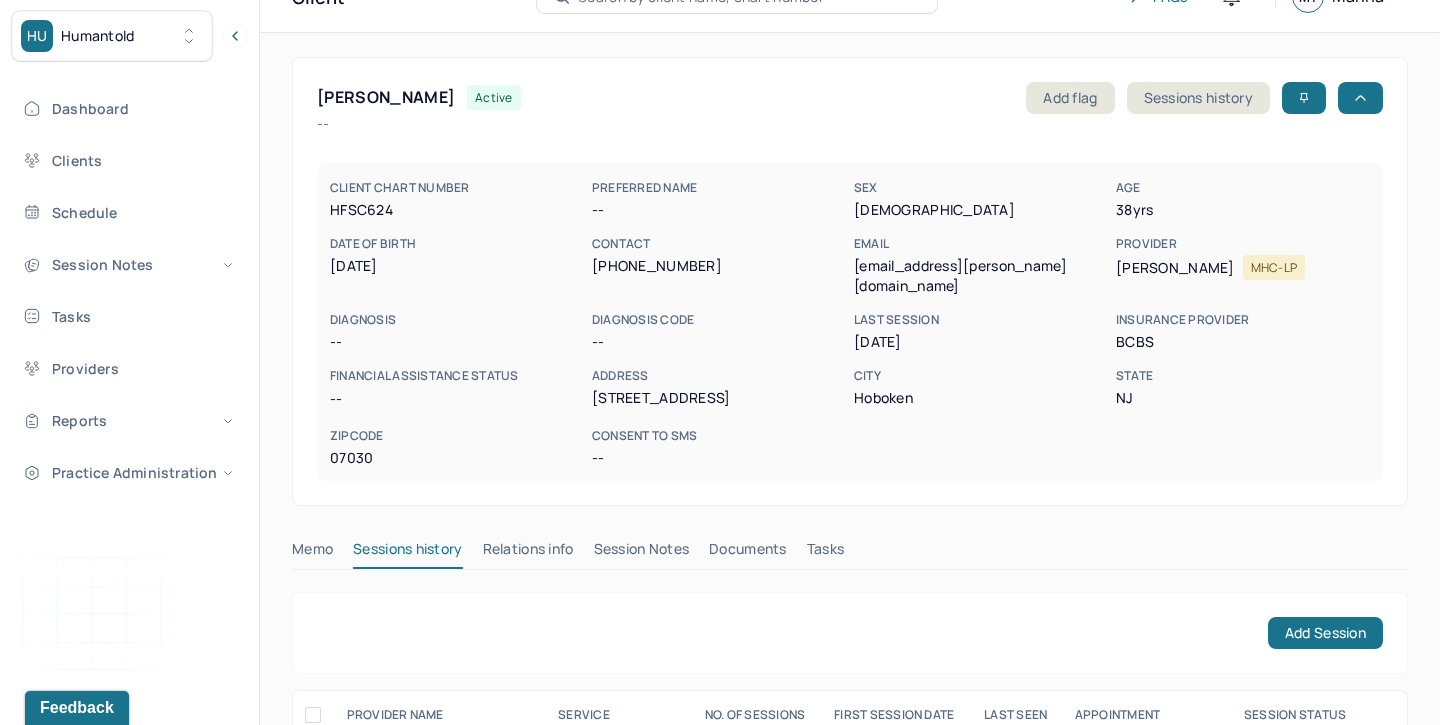 scroll, scrollTop: 135, scrollLeft: 0, axis: vertical 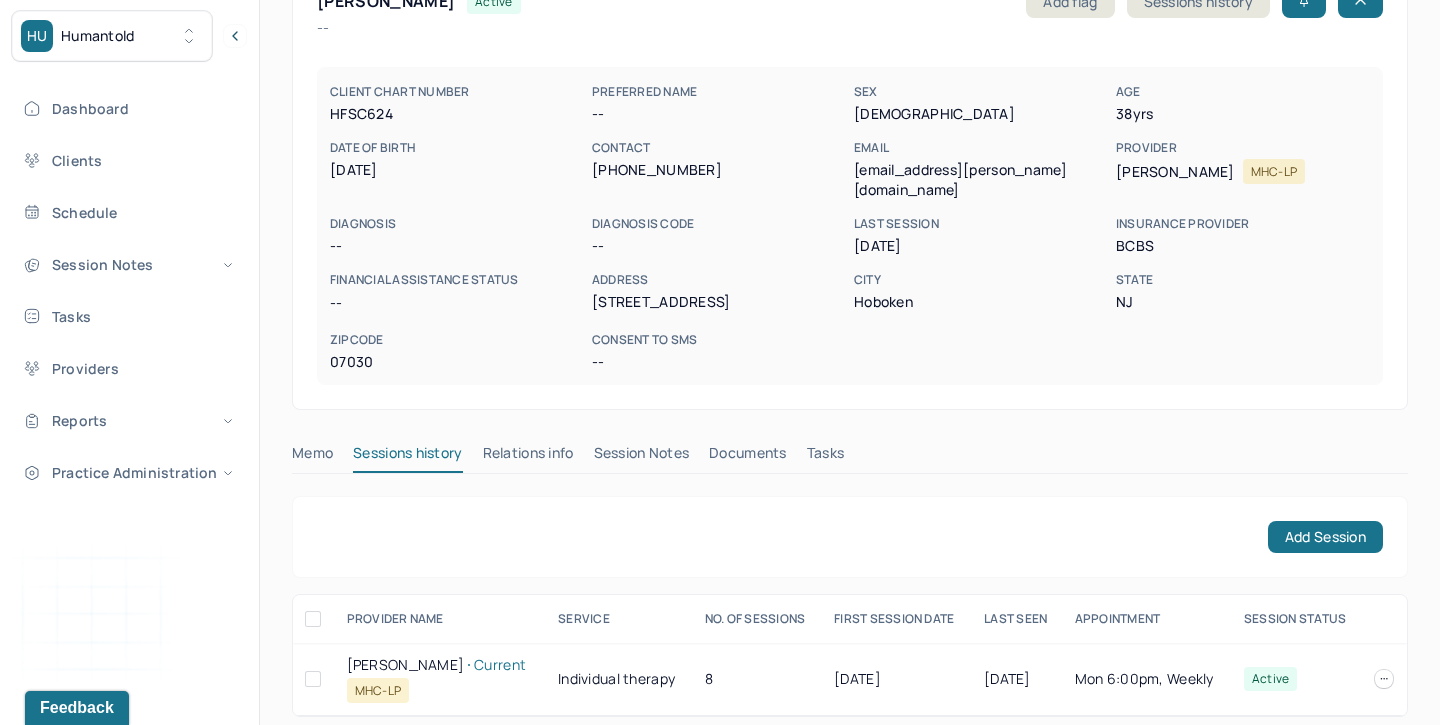 click on "Session Notes" at bounding box center (642, 457) 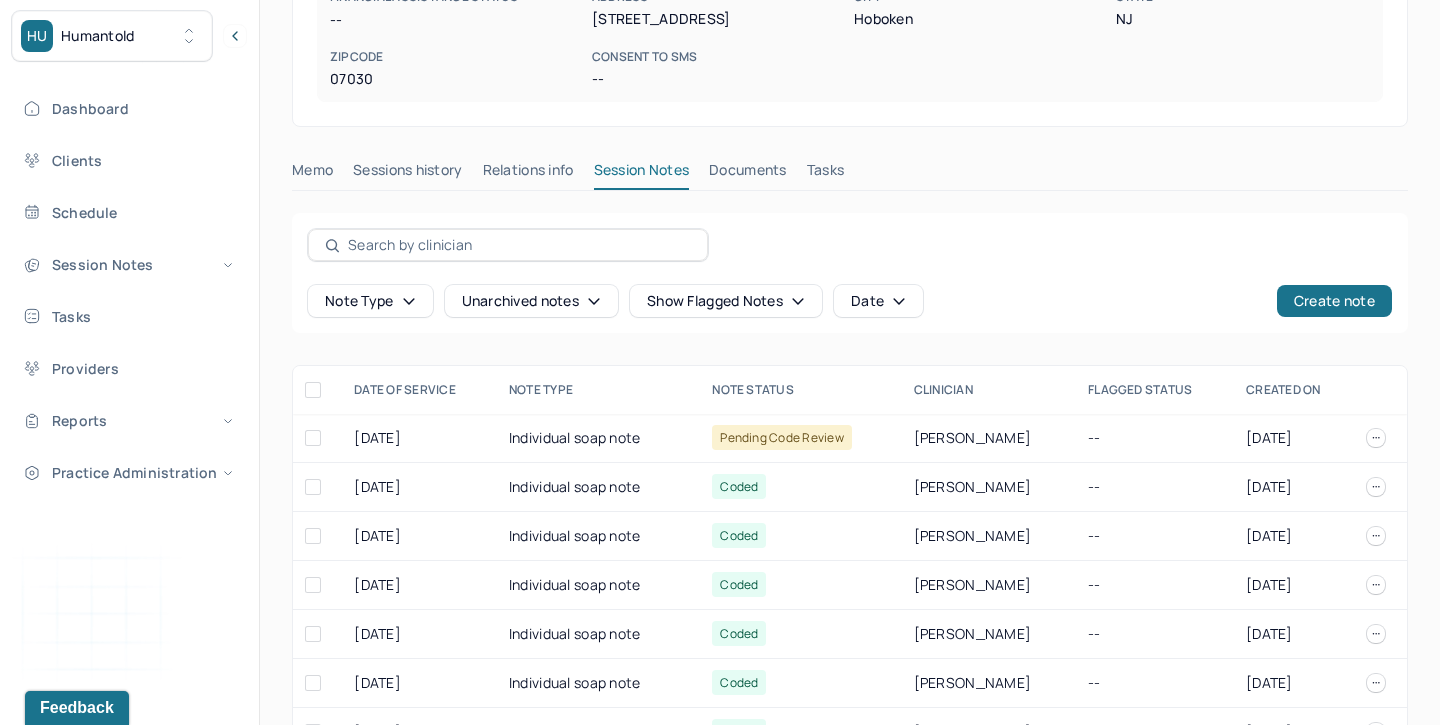 scroll, scrollTop: 431, scrollLeft: 0, axis: vertical 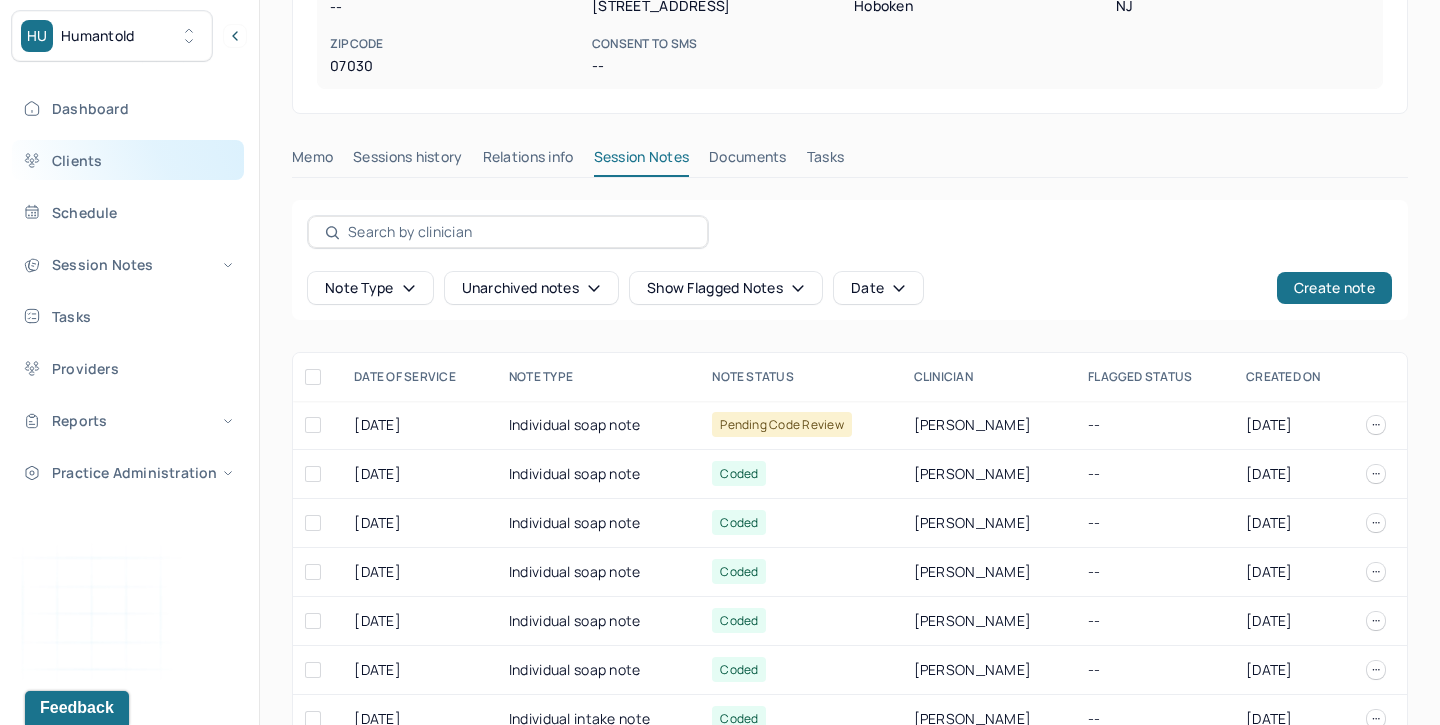 click on "Clients" at bounding box center [128, 160] 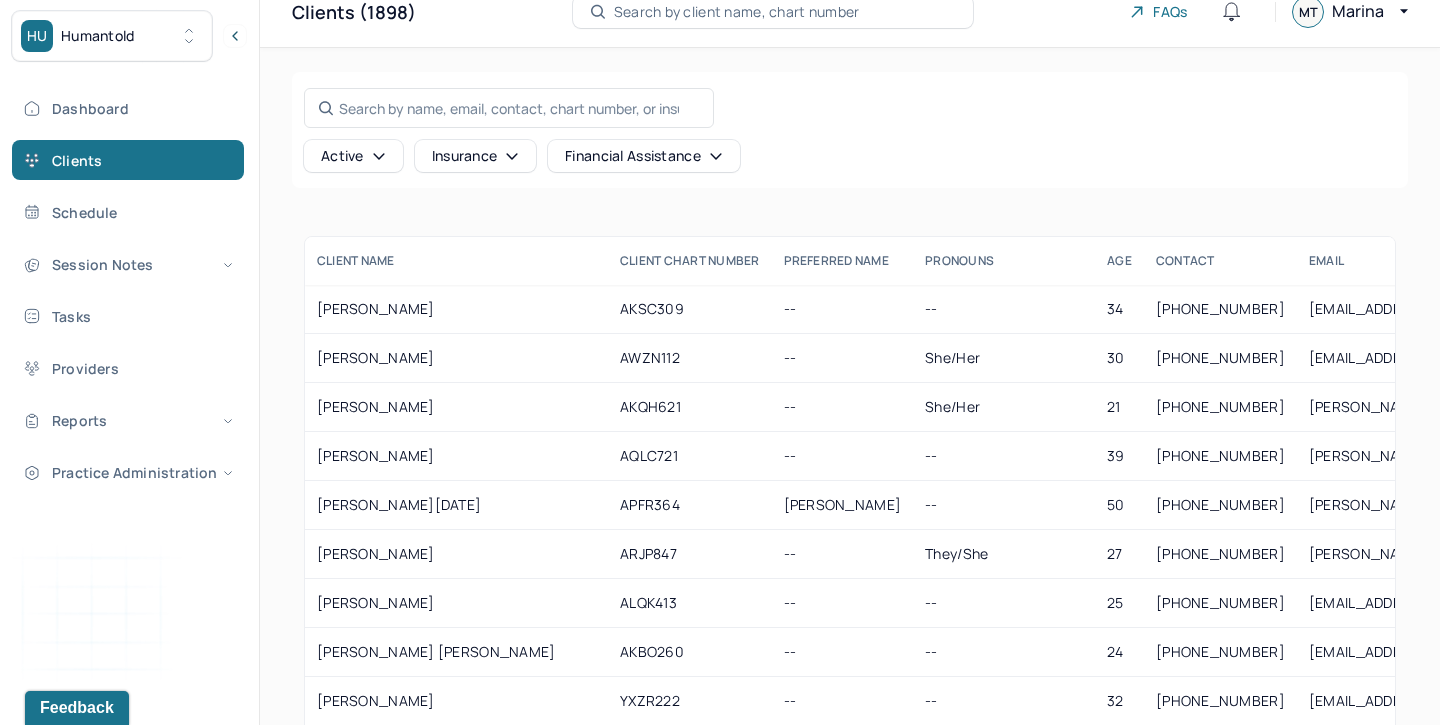 scroll, scrollTop: 0, scrollLeft: 0, axis: both 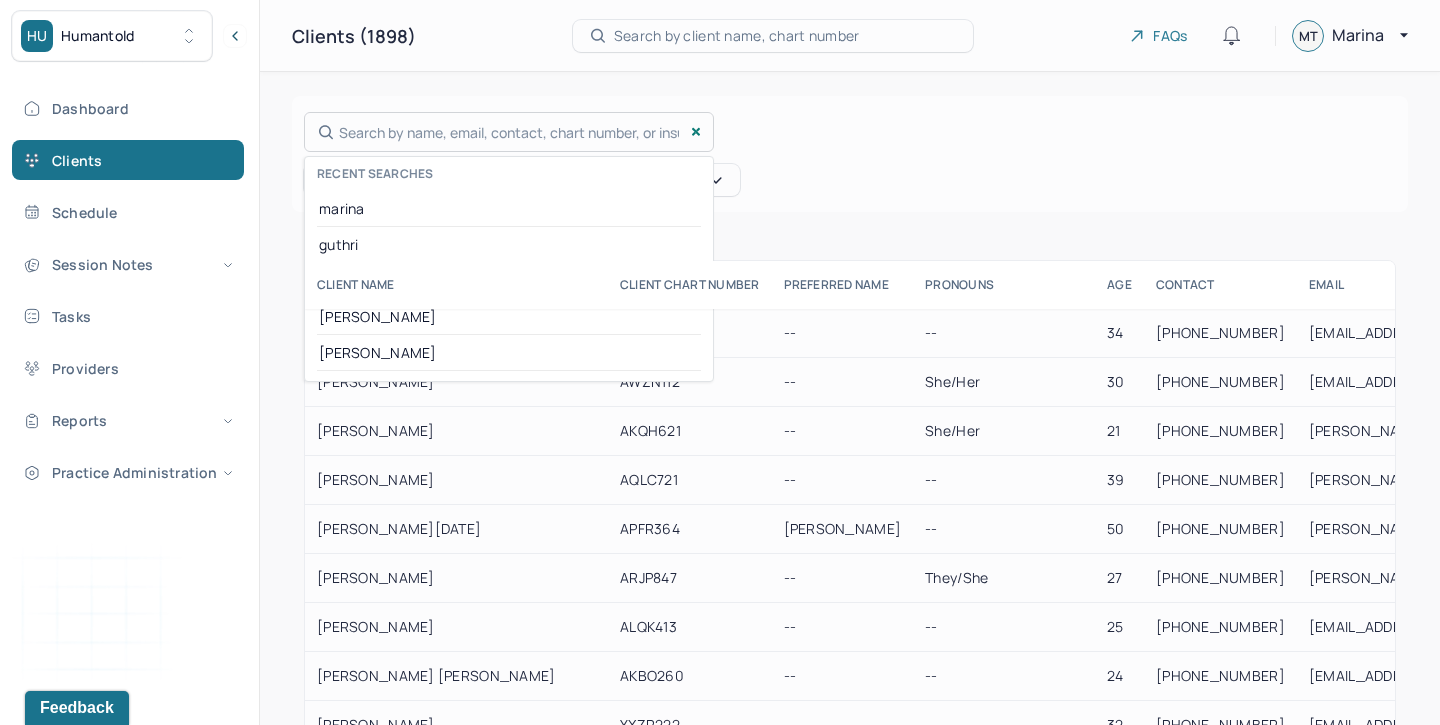 click on "Search by name, email, contact, chart number, or insurance id... Recent searches marina guthri bg ahmed haala" at bounding box center [509, 132] 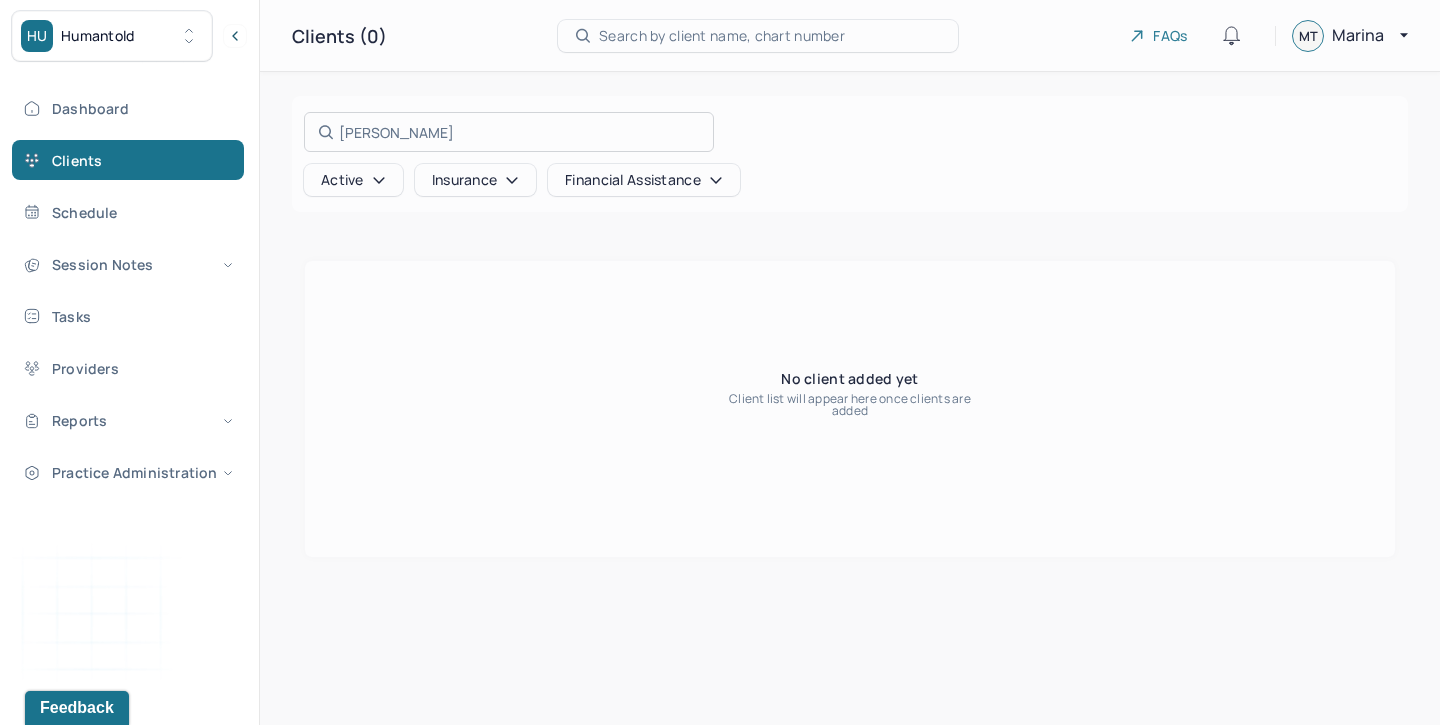 type on "iacovella" 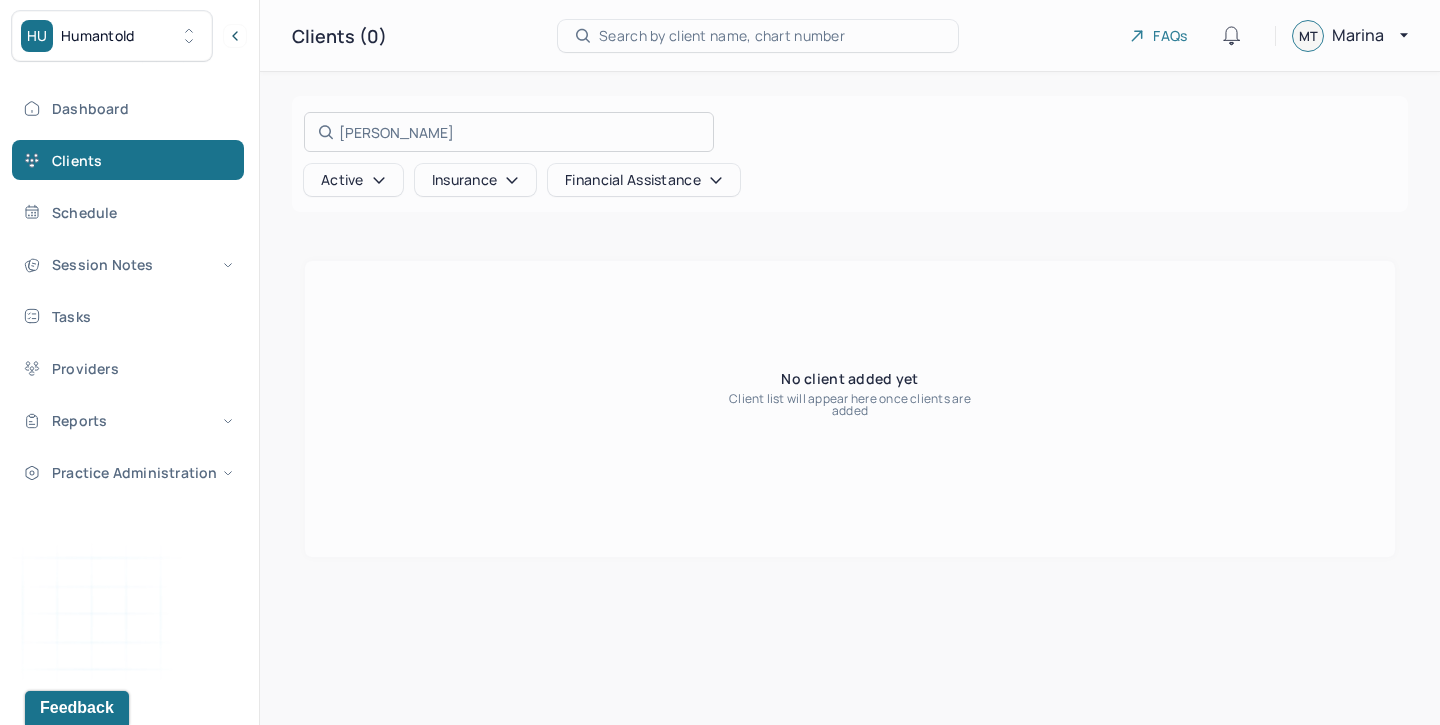 click at bounding box center (720, 362) 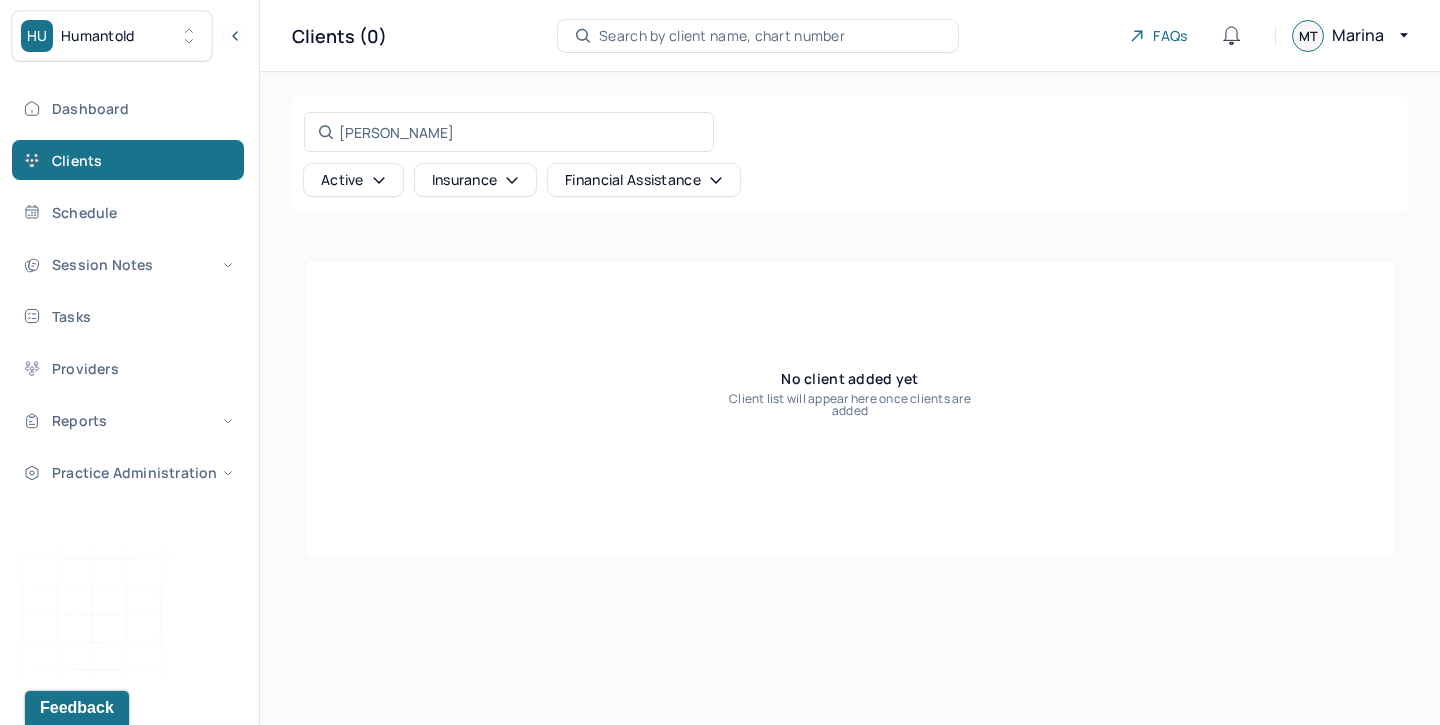 click on "Active" at bounding box center [353, 180] 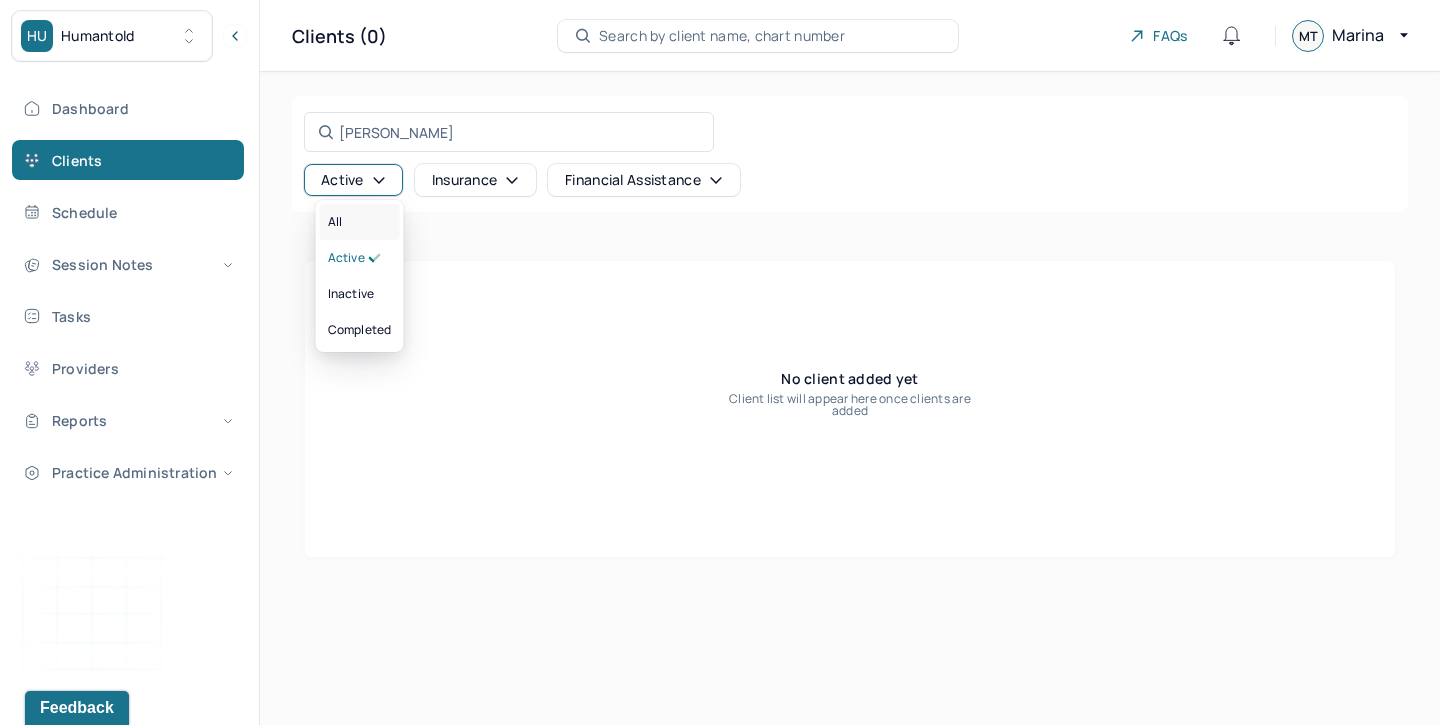 click on "All" at bounding box center (360, 222) 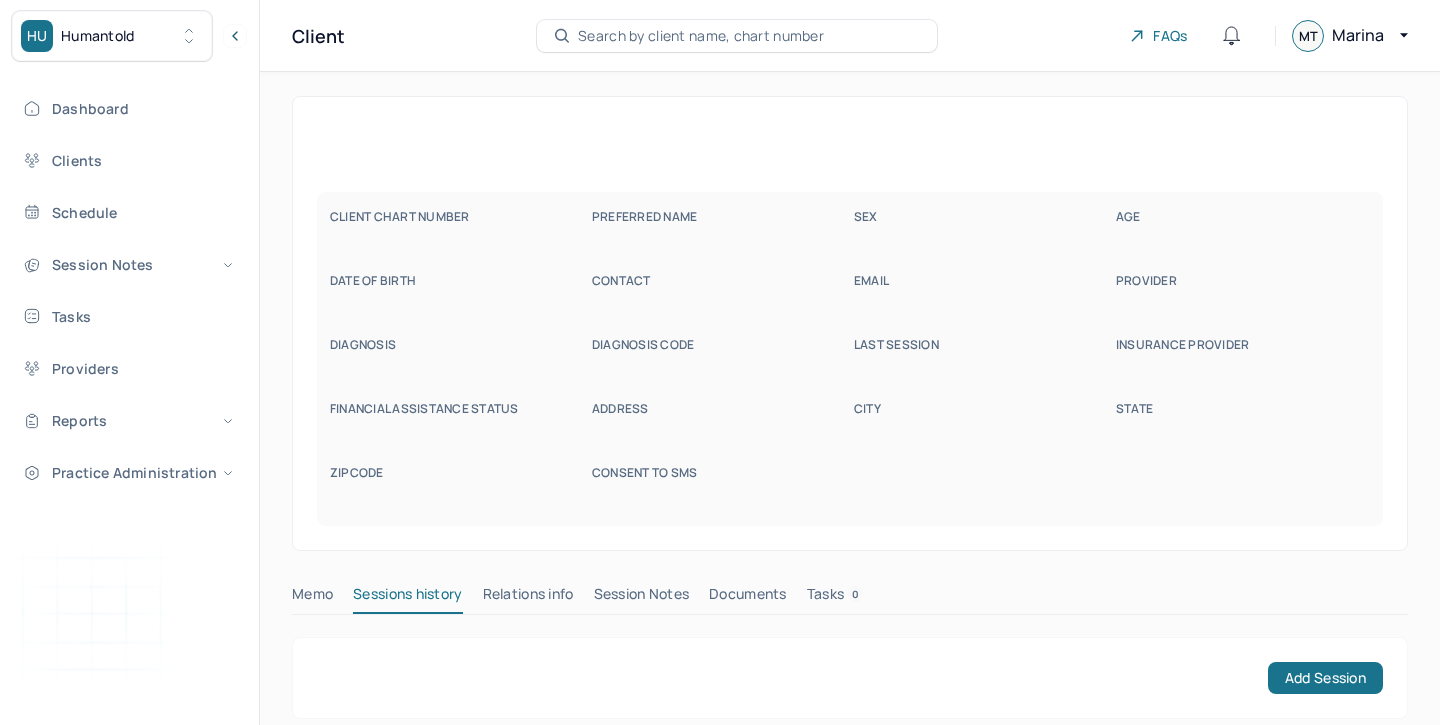scroll, scrollTop: 0, scrollLeft: 0, axis: both 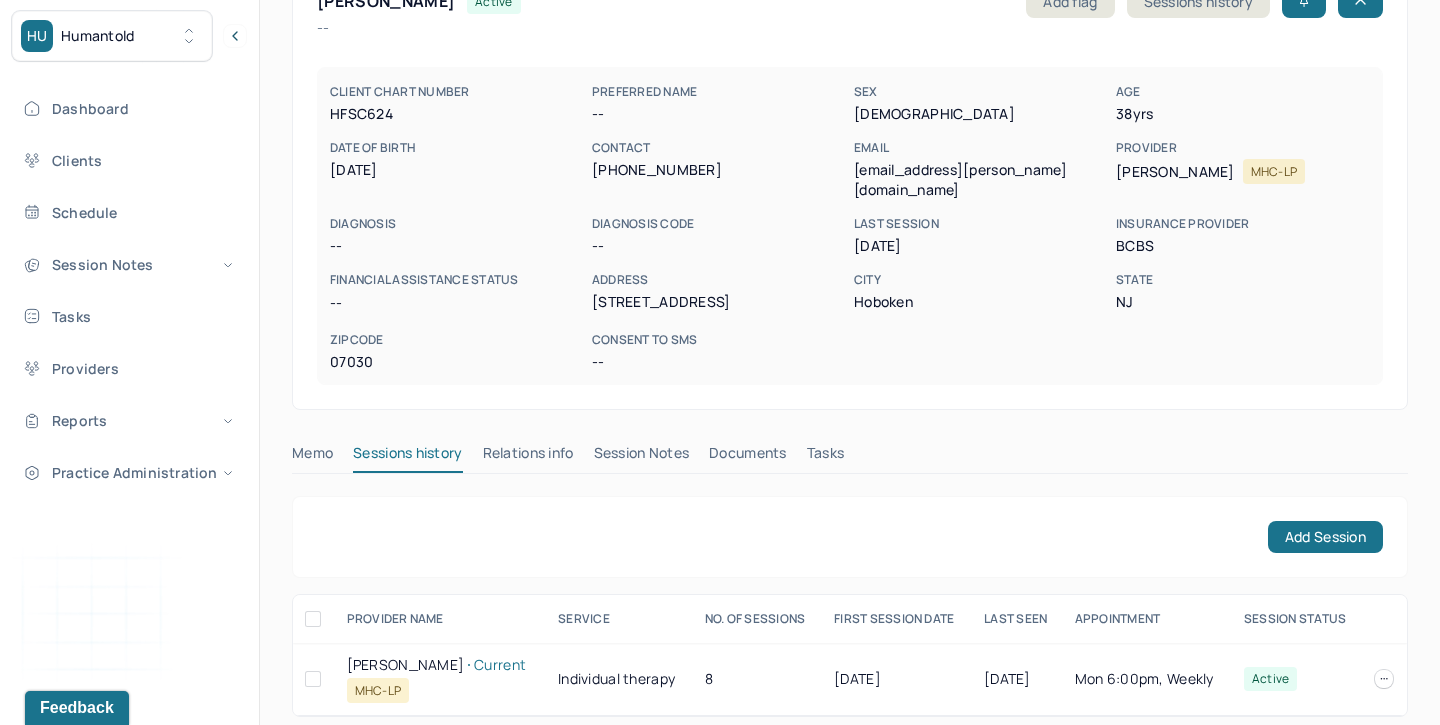 click on "Session Notes" at bounding box center (642, 457) 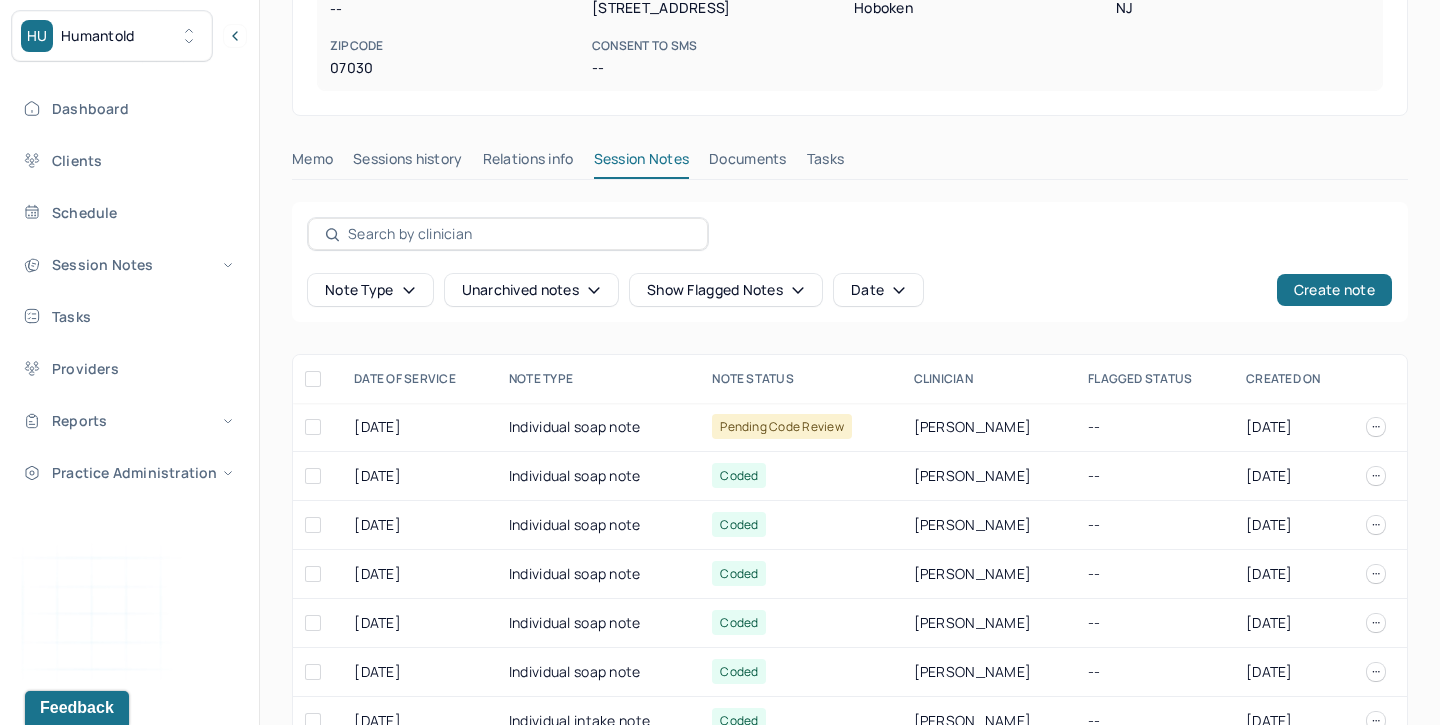 scroll, scrollTop: 433, scrollLeft: 0, axis: vertical 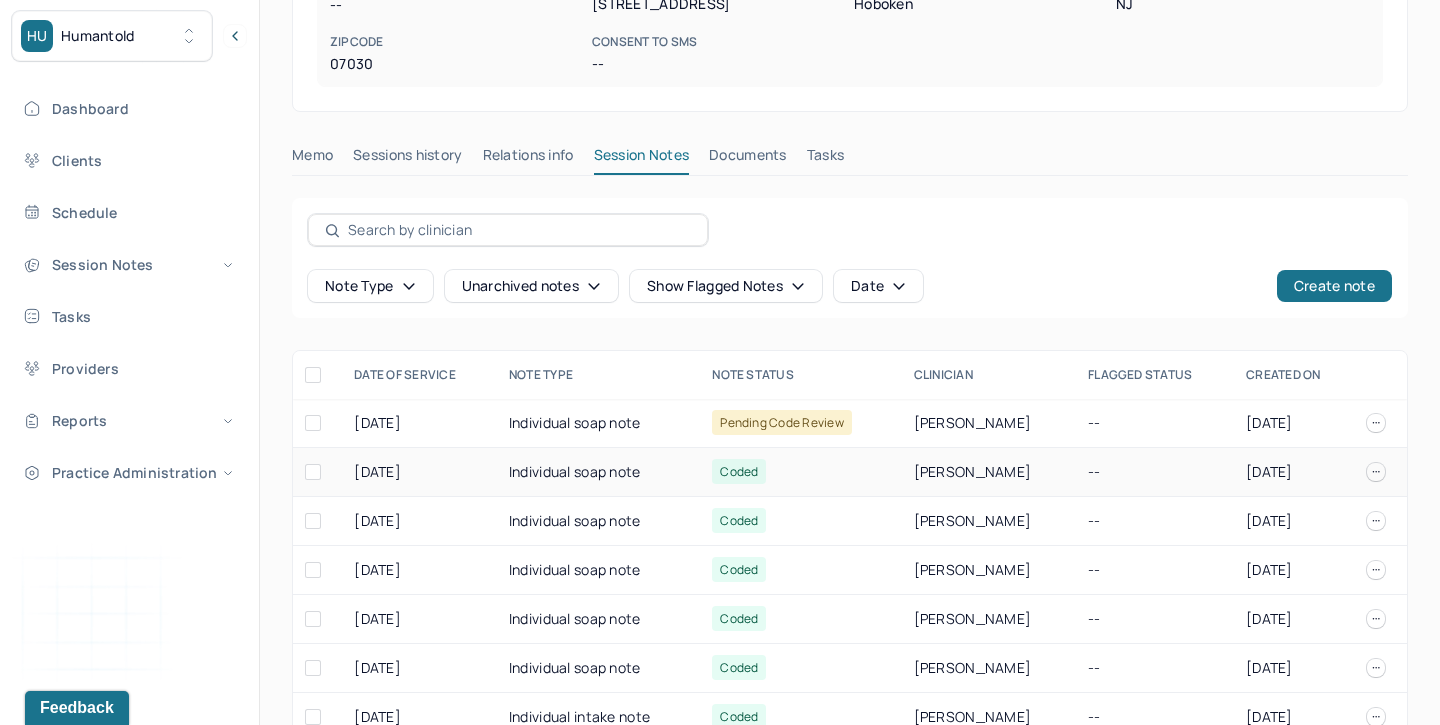 click on "Individual soap note" at bounding box center (598, 472) 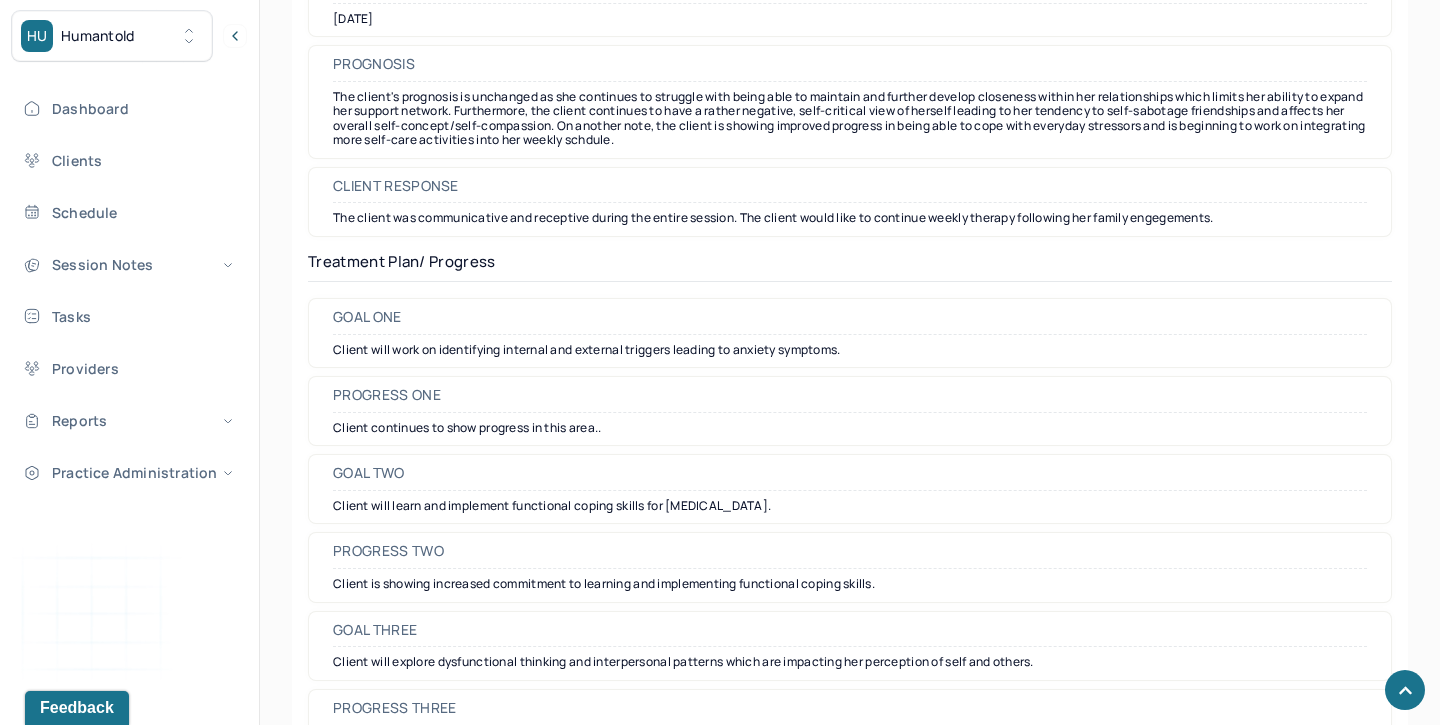 scroll, scrollTop: 3356, scrollLeft: 0, axis: vertical 